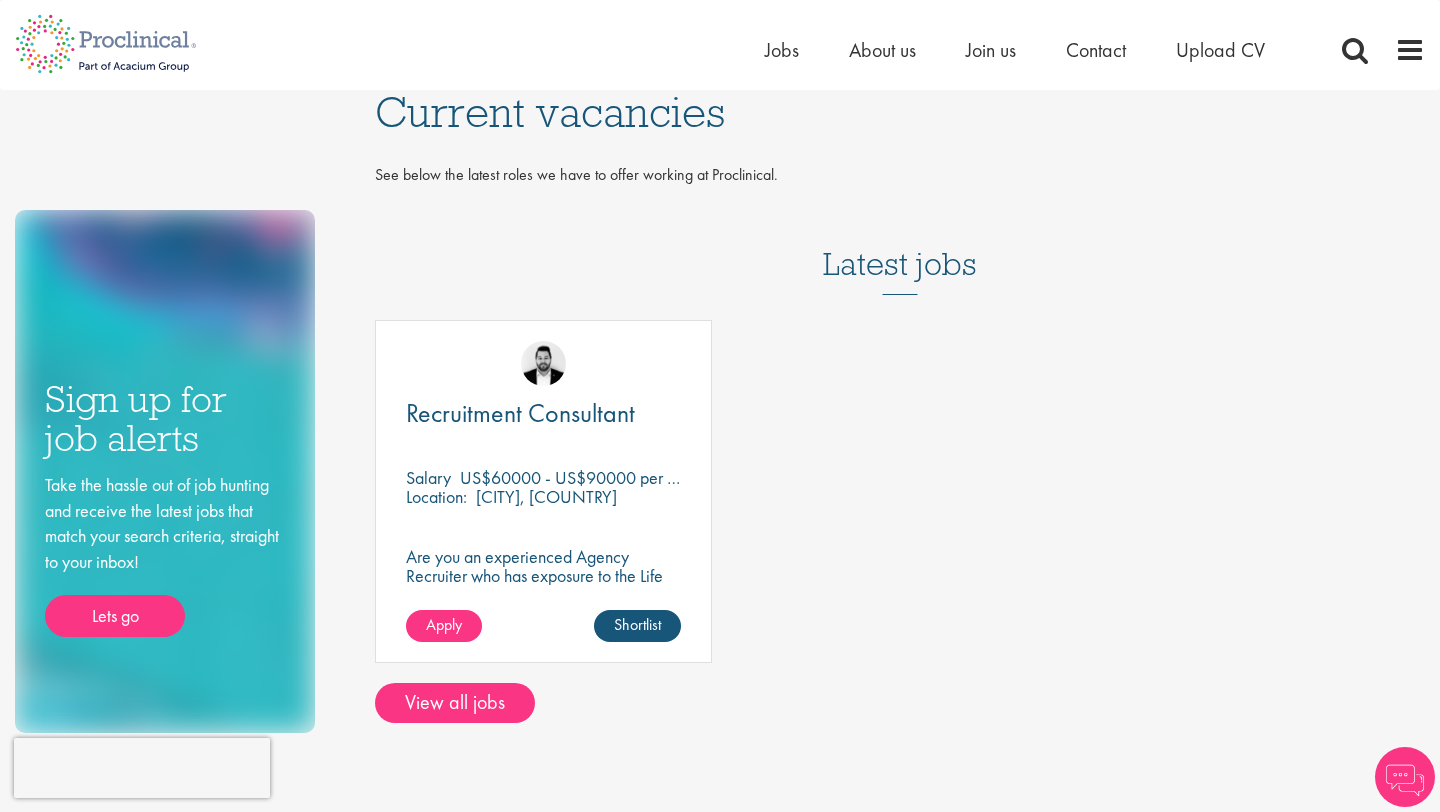 scroll, scrollTop: 0, scrollLeft: 0, axis: both 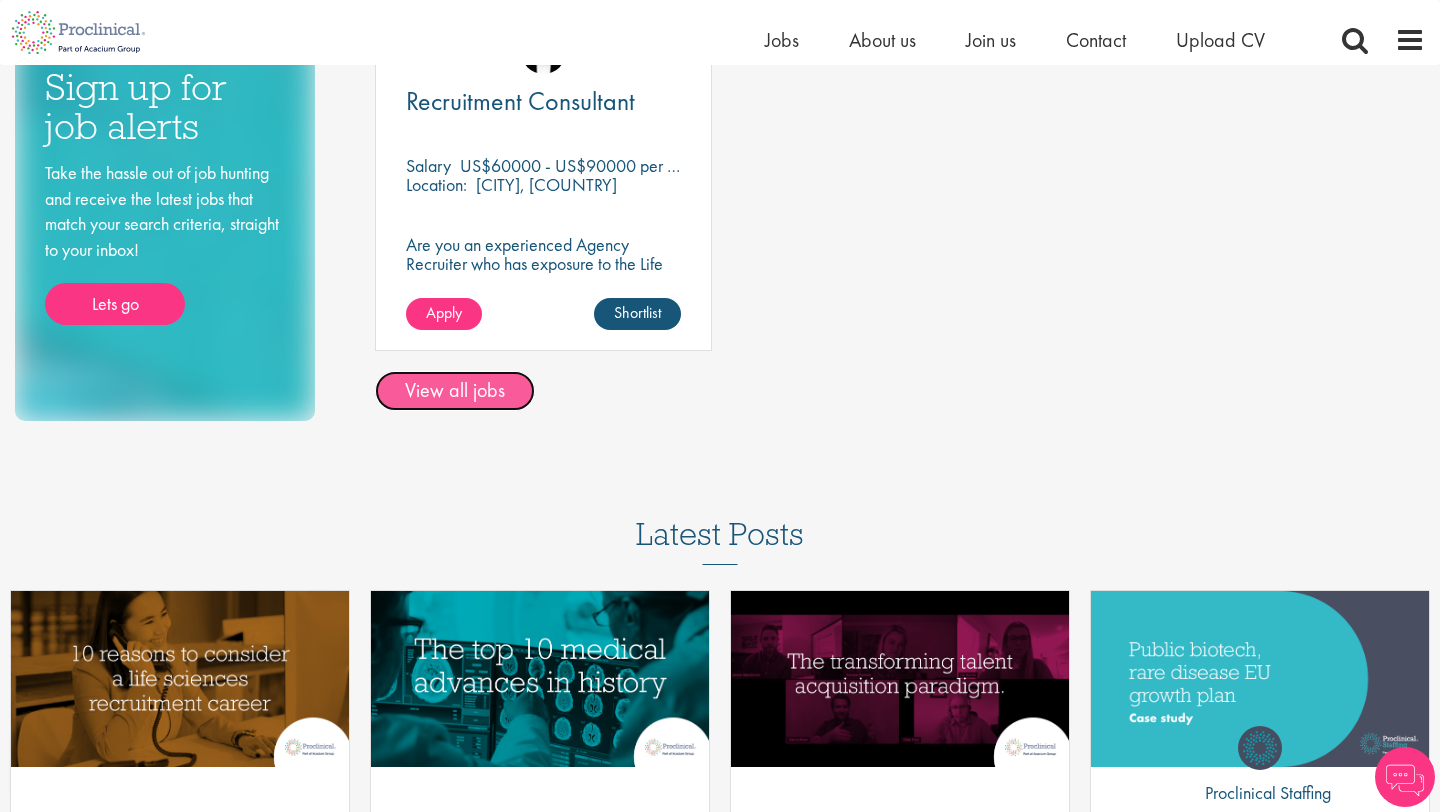 click on "View all jobs" at bounding box center [455, 391] 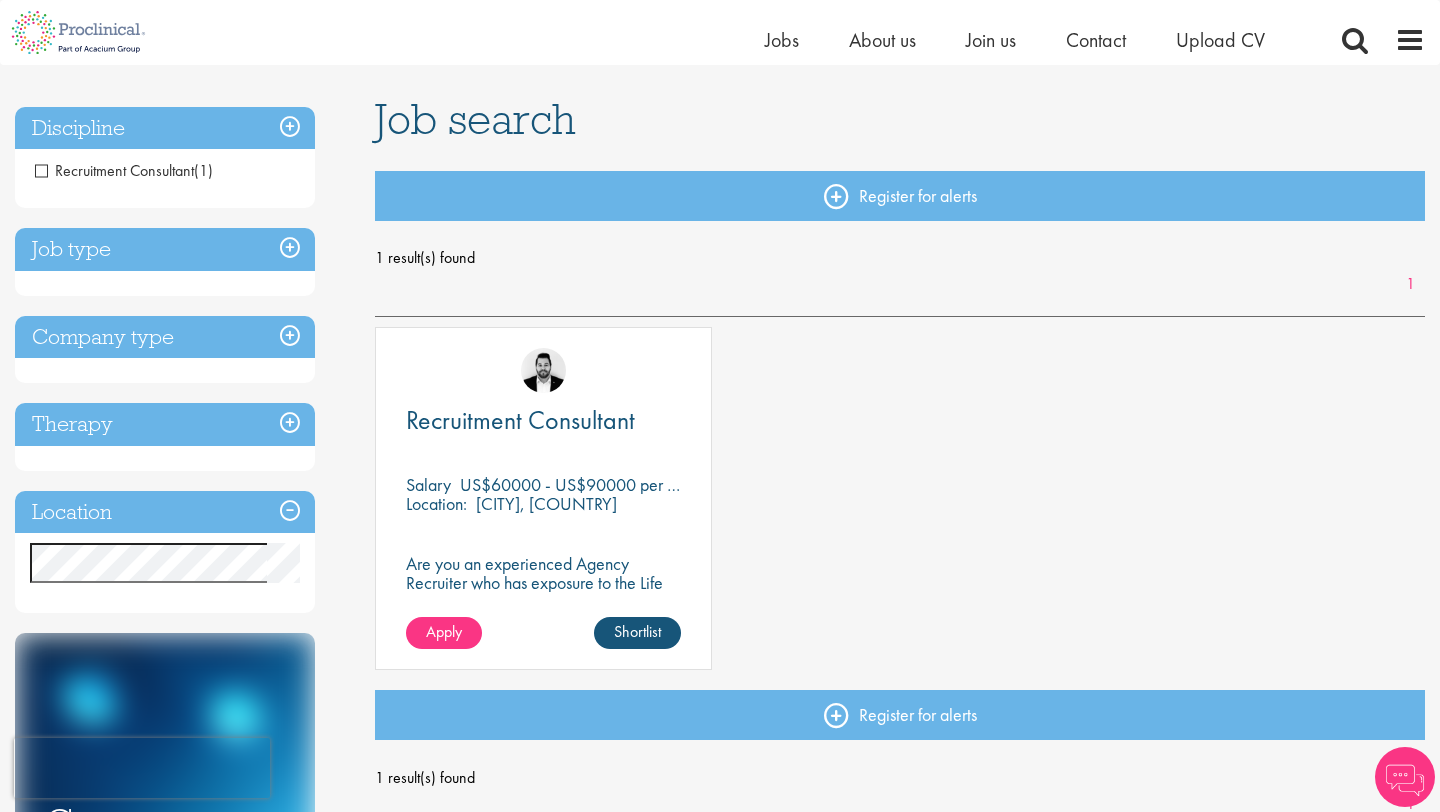 scroll, scrollTop: 0, scrollLeft: 0, axis: both 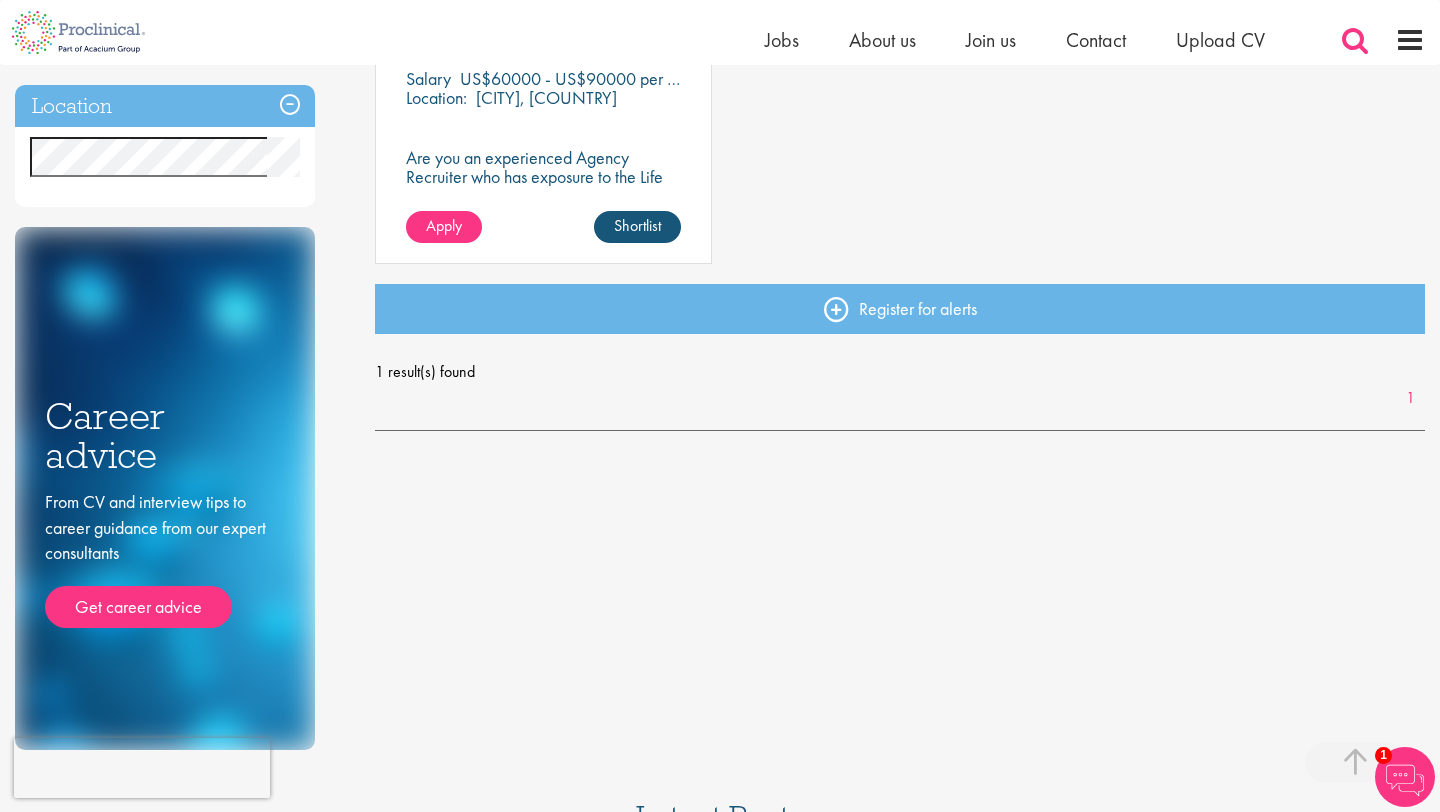 click at bounding box center (1355, 40) 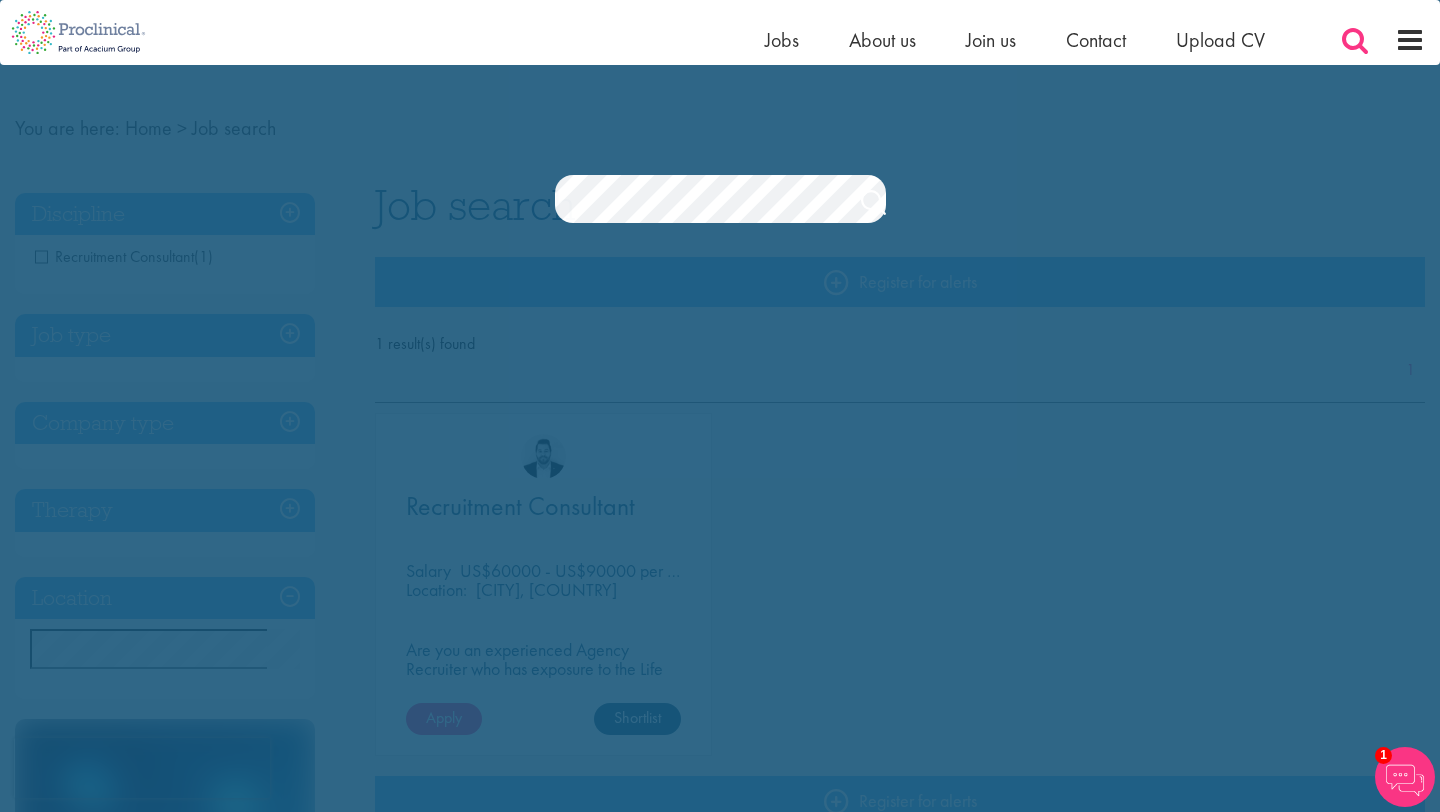 scroll, scrollTop: 0, scrollLeft: 0, axis: both 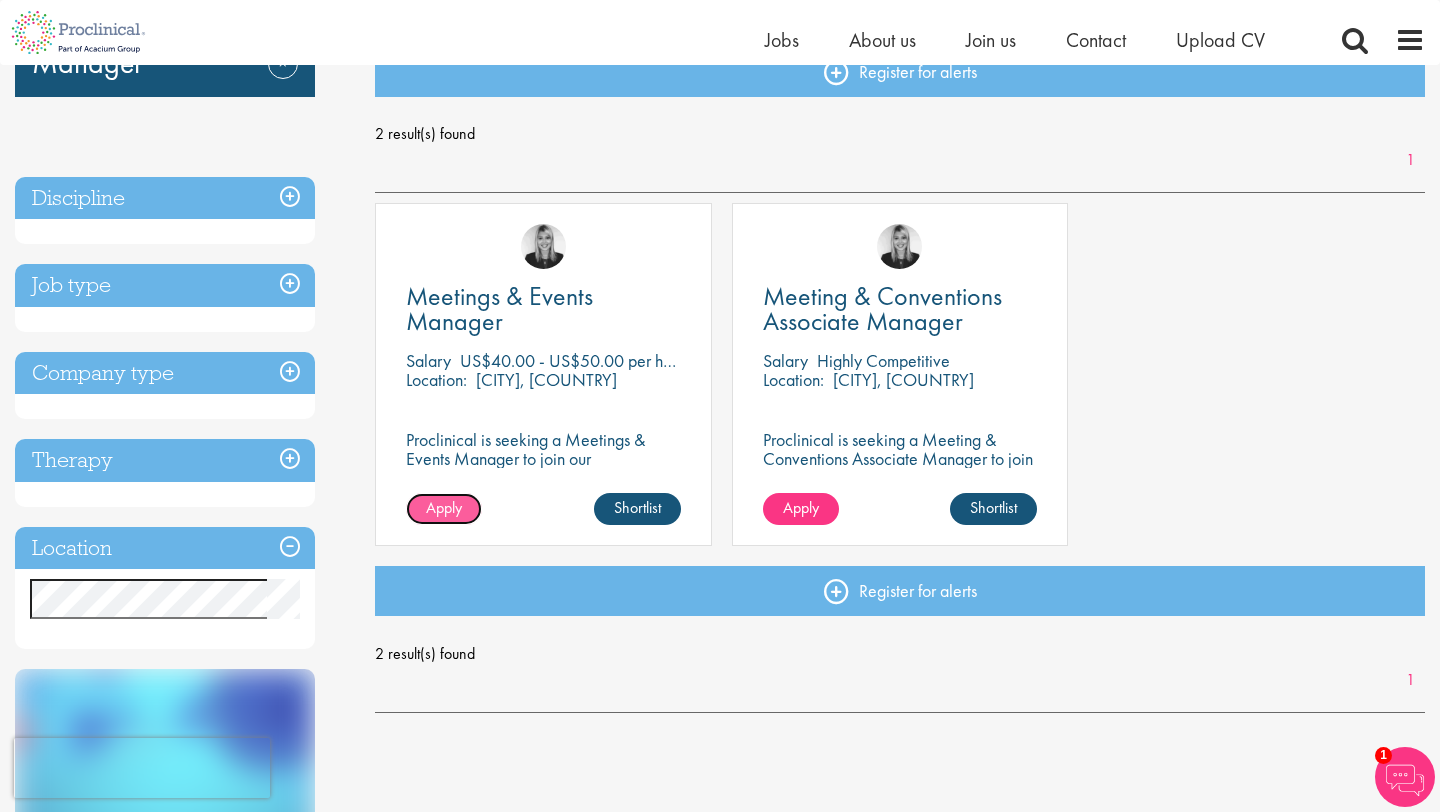 click on "Apply" at bounding box center (444, 507) 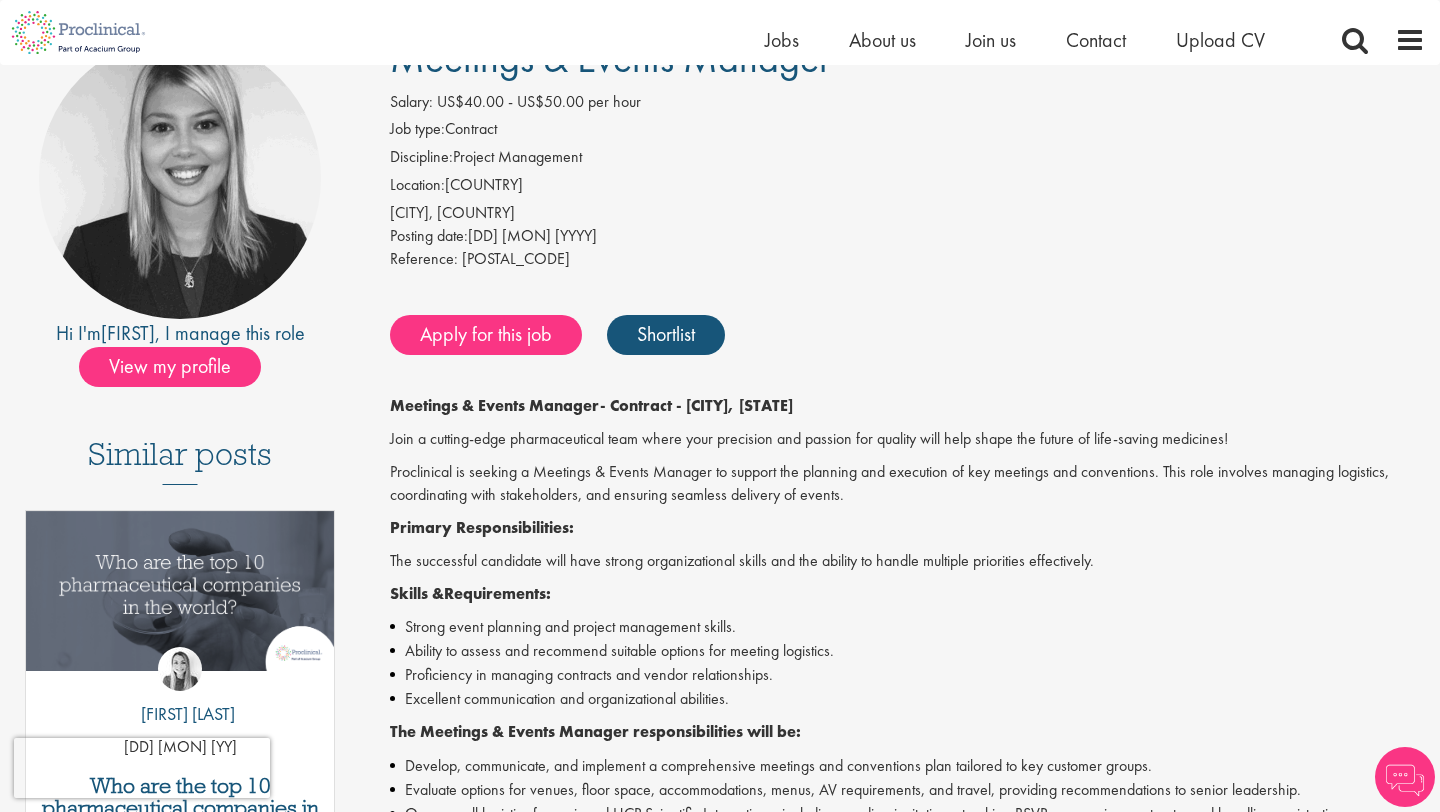 scroll, scrollTop: 187, scrollLeft: 0, axis: vertical 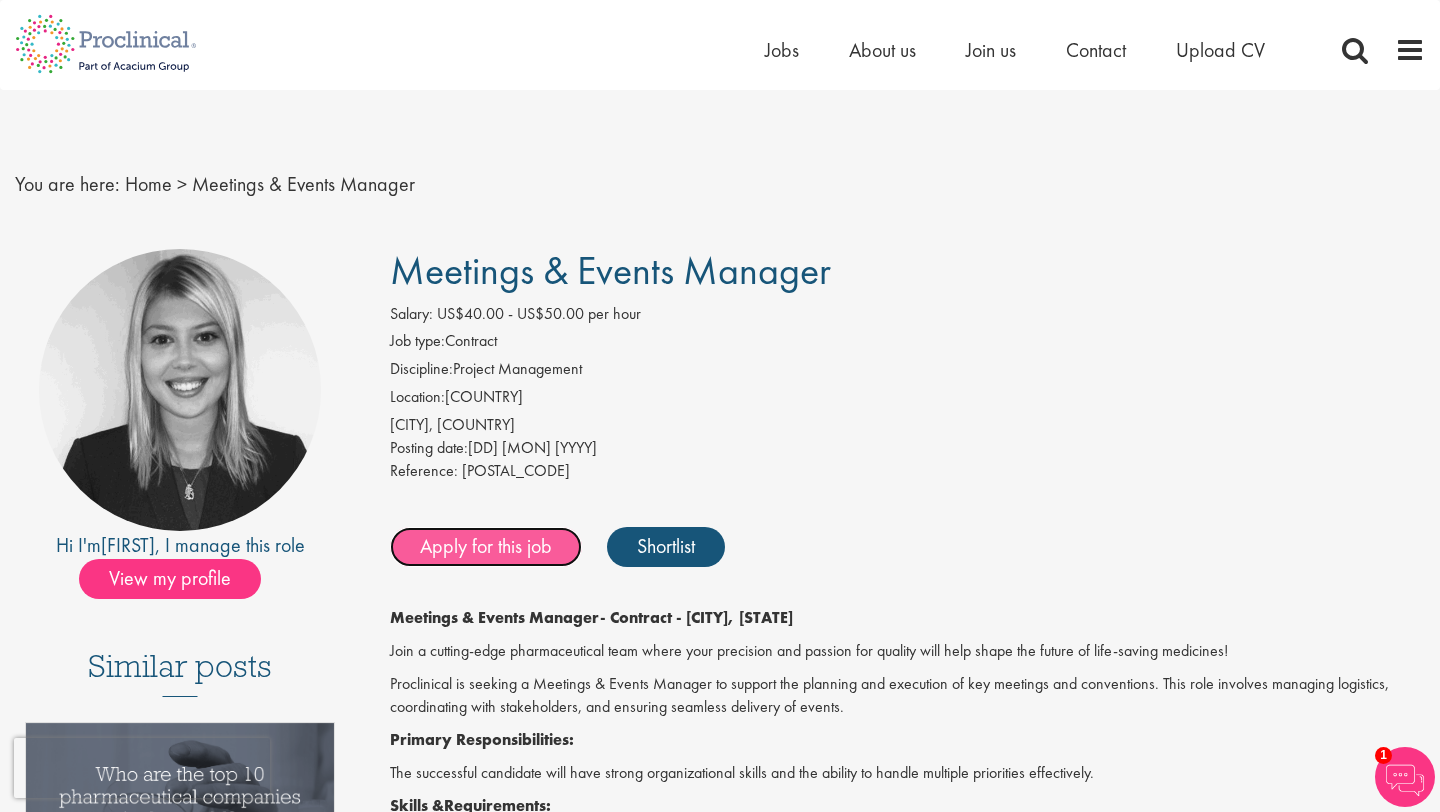 click on "Apply for this job" at bounding box center (486, 547) 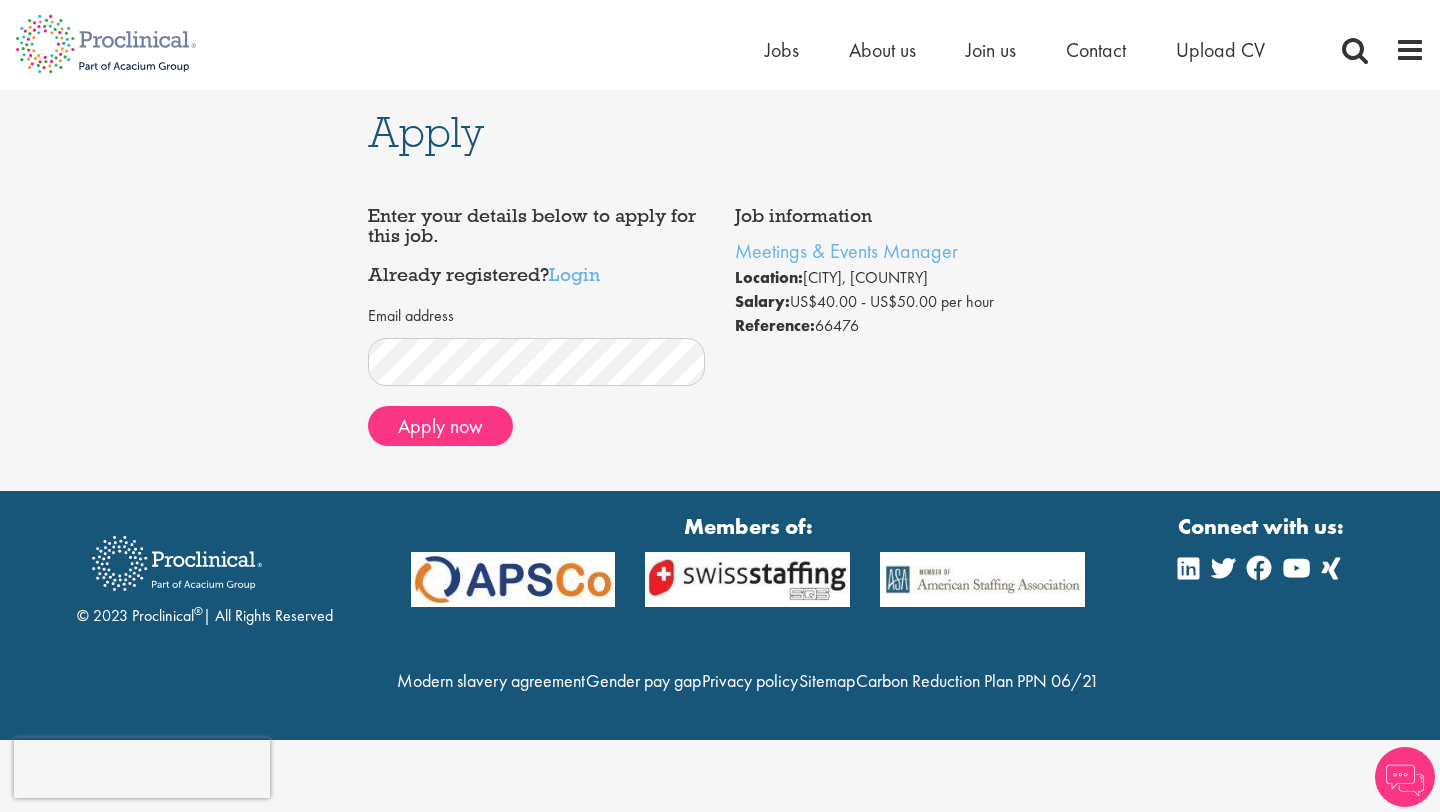 scroll, scrollTop: 0, scrollLeft: 0, axis: both 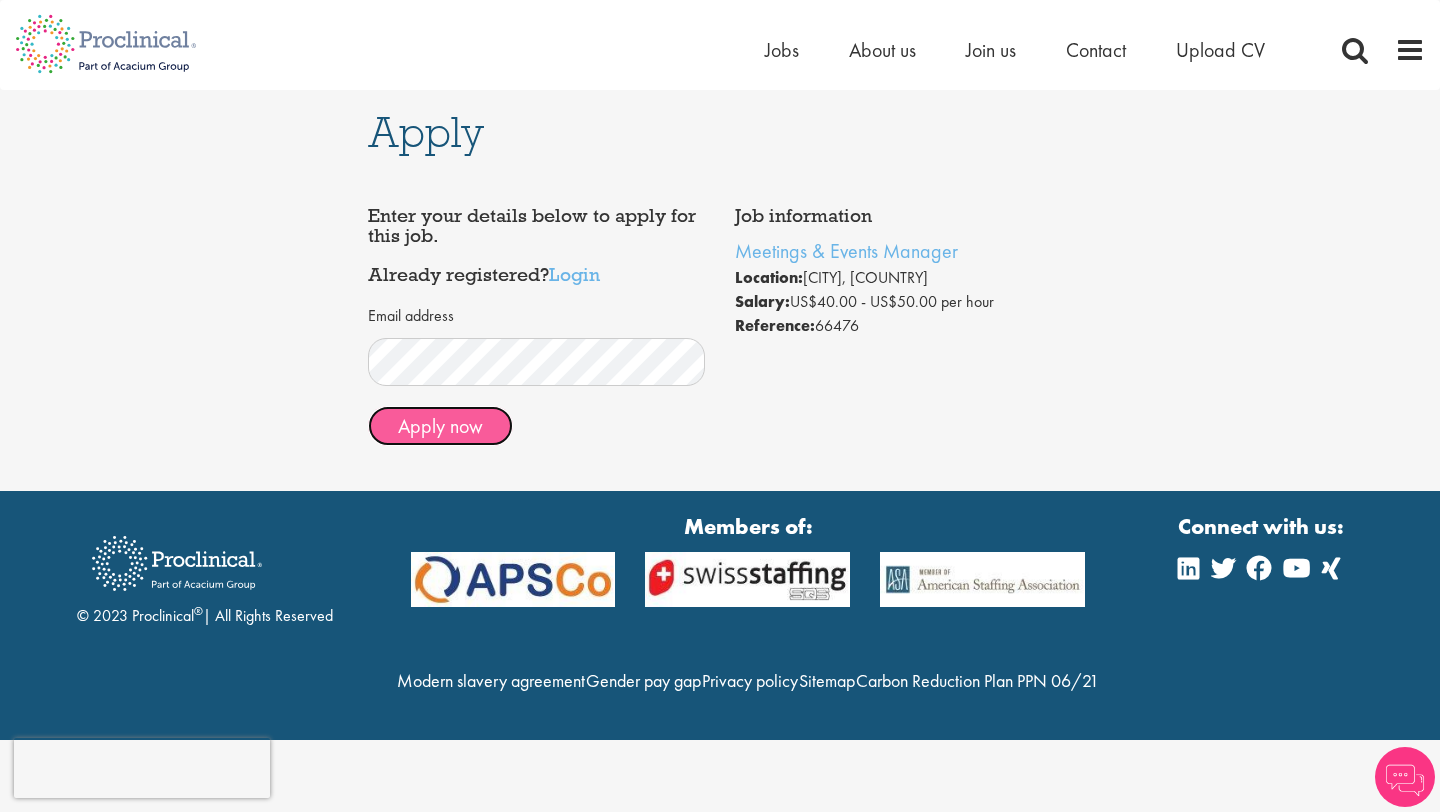 click on "Apply now" at bounding box center (440, 426) 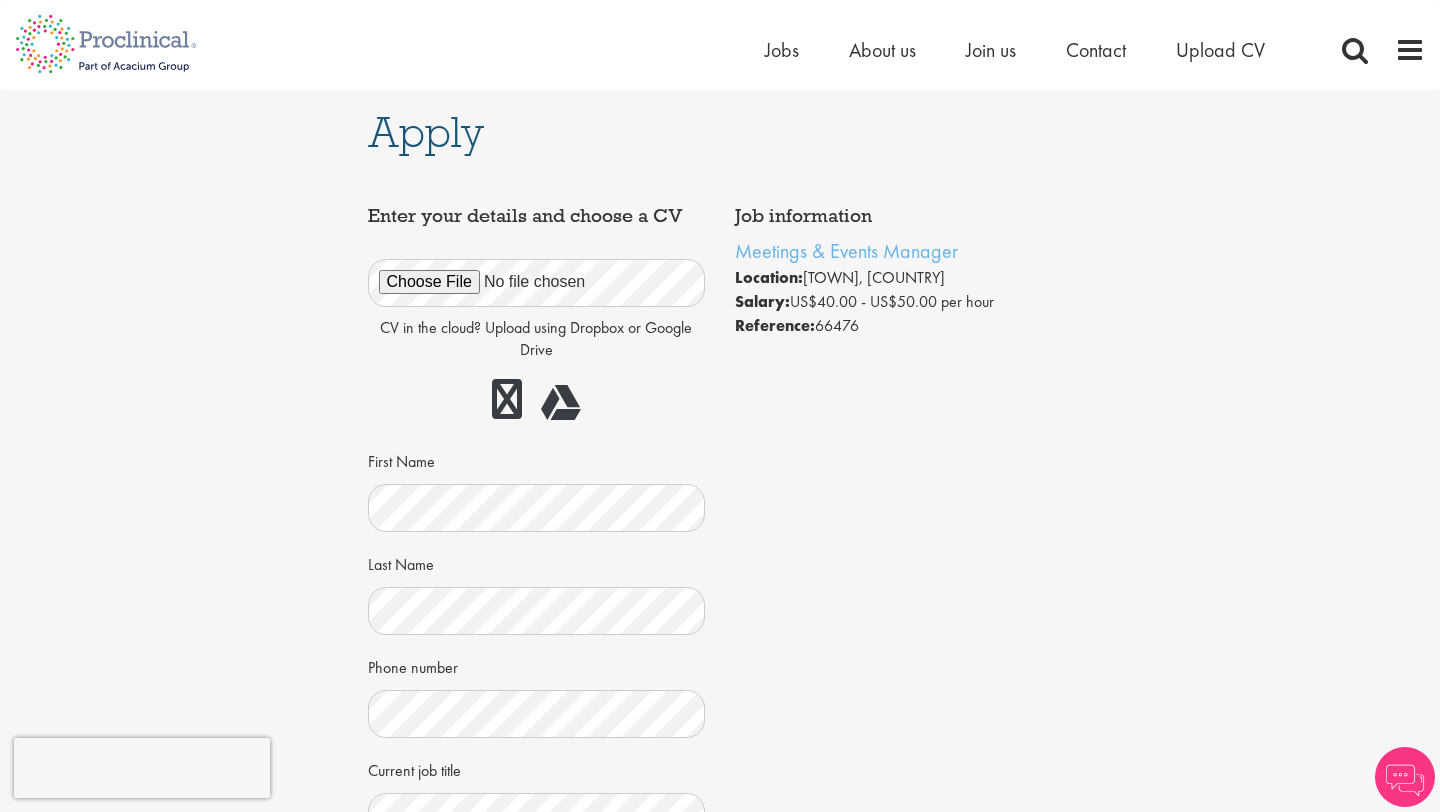 scroll, scrollTop: 0, scrollLeft: 0, axis: both 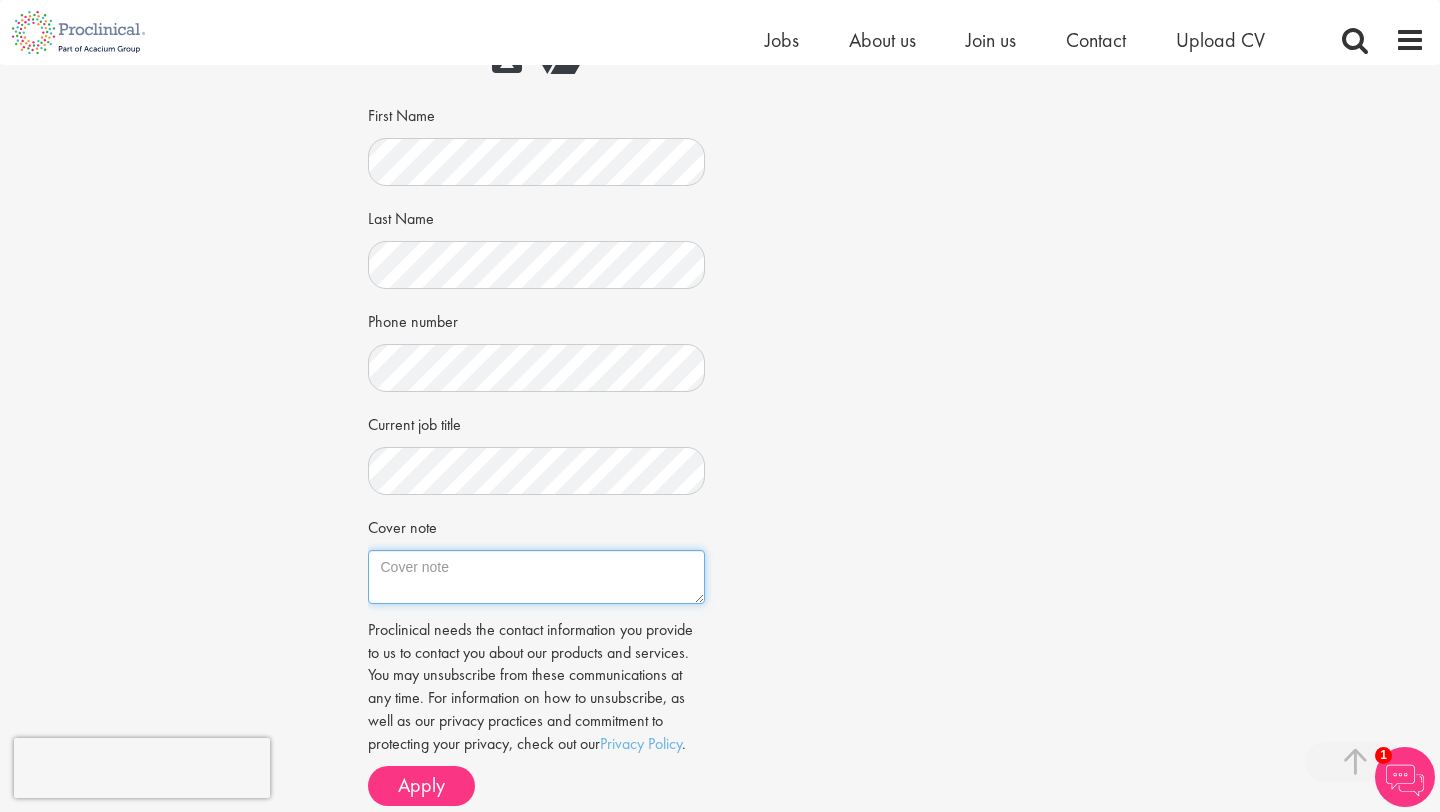 click on "Cover note" at bounding box center [537, 577] 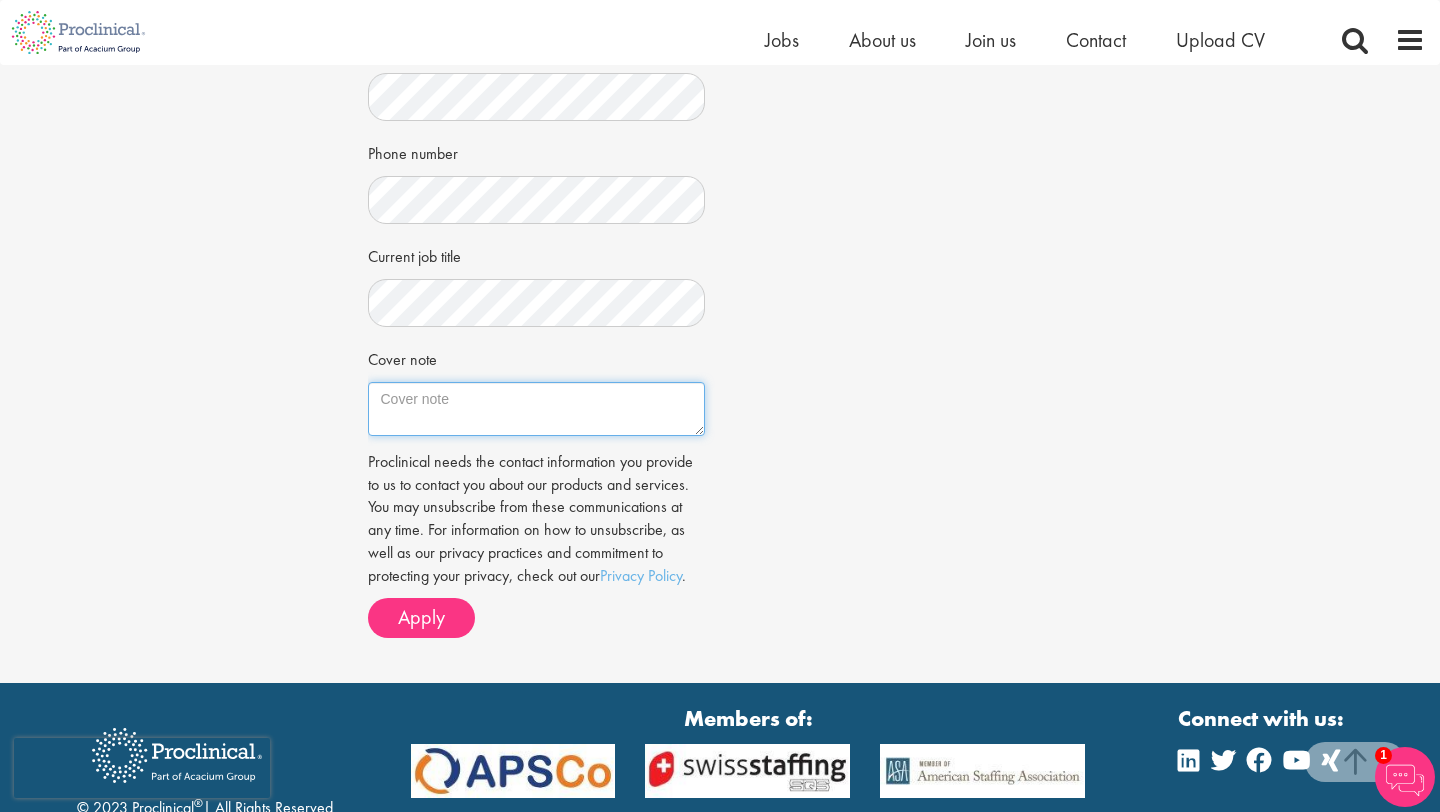 scroll, scrollTop: 421, scrollLeft: 0, axis: vertical 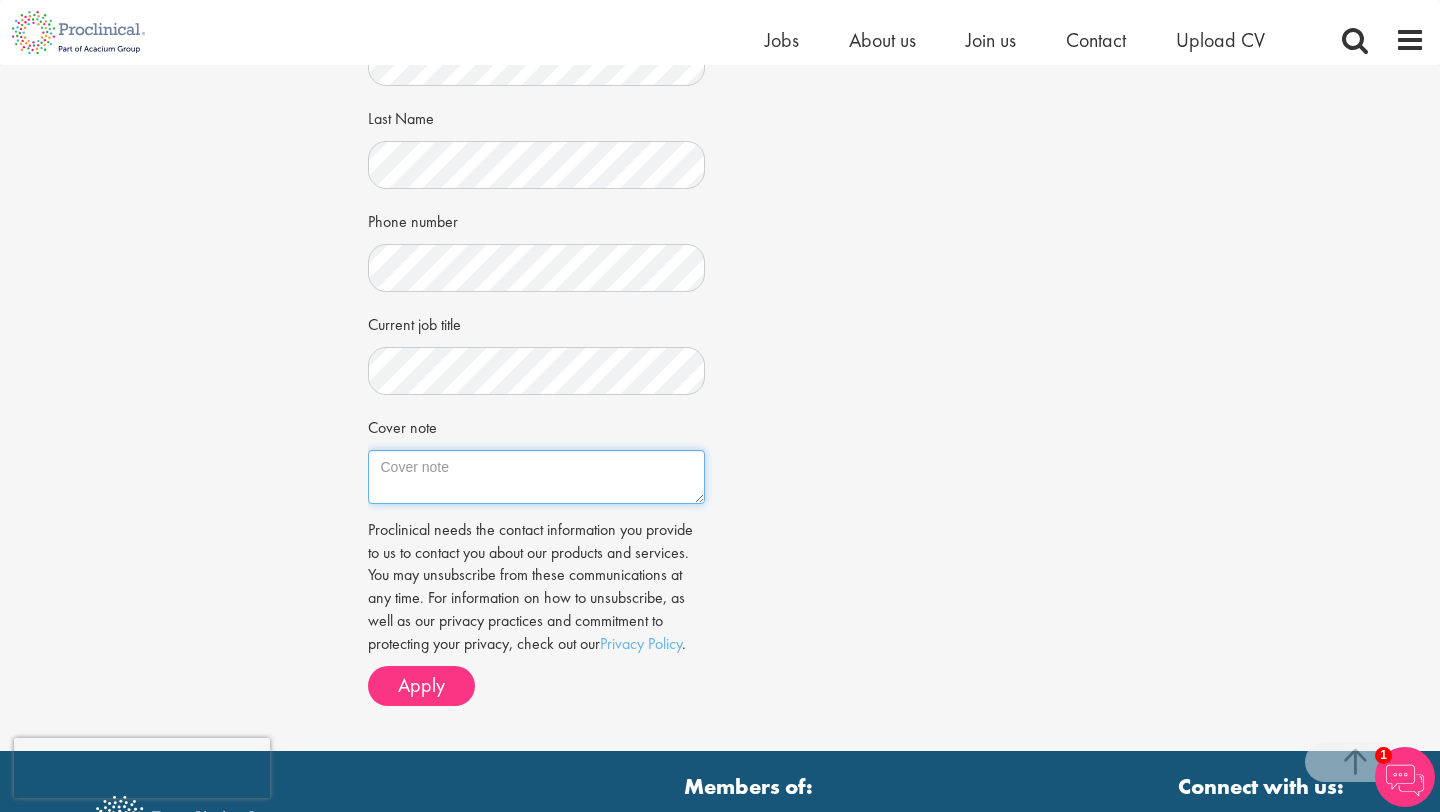 click on "Cover note" at bounding box center [537, 477] 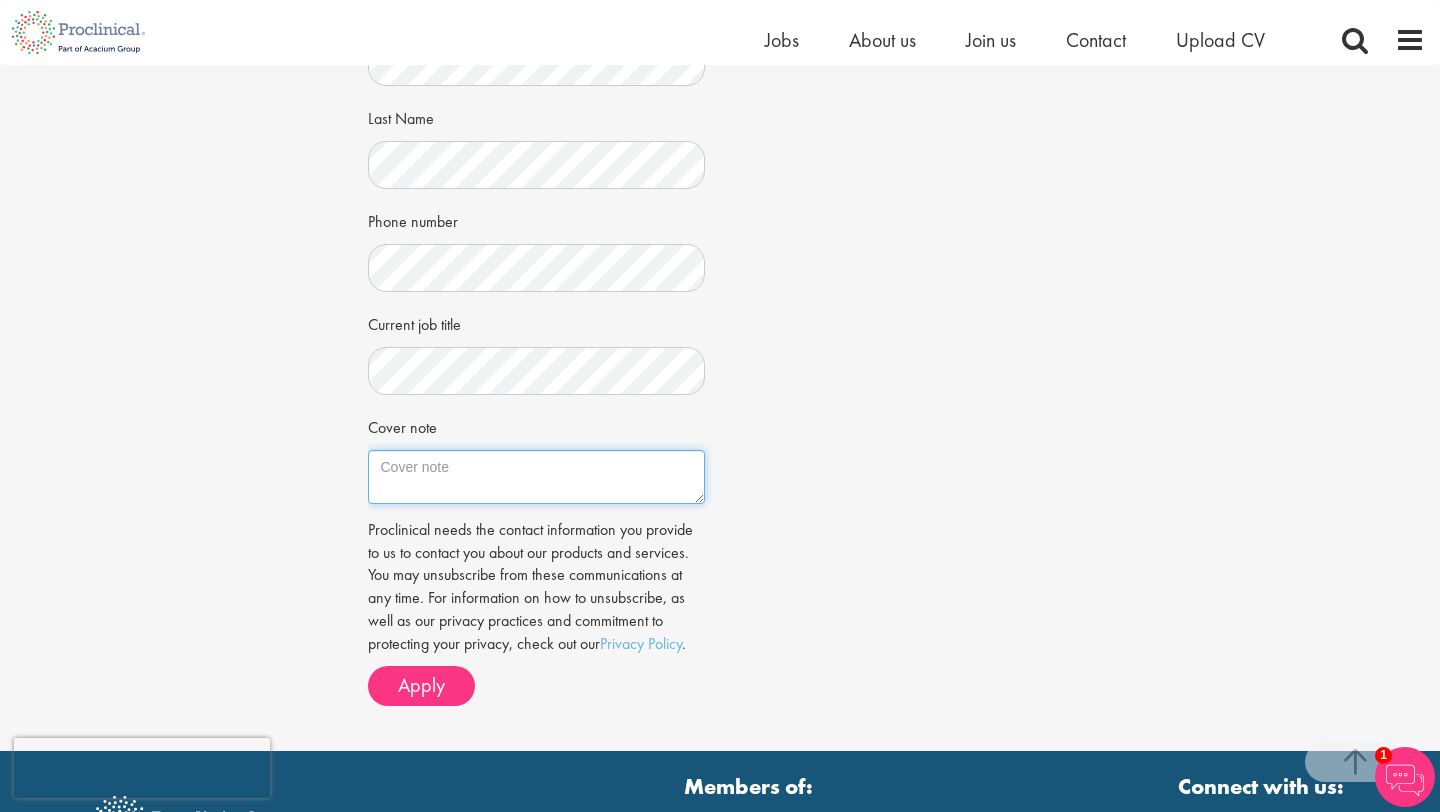 click on "Cover note" at bounding box center (537, 477) 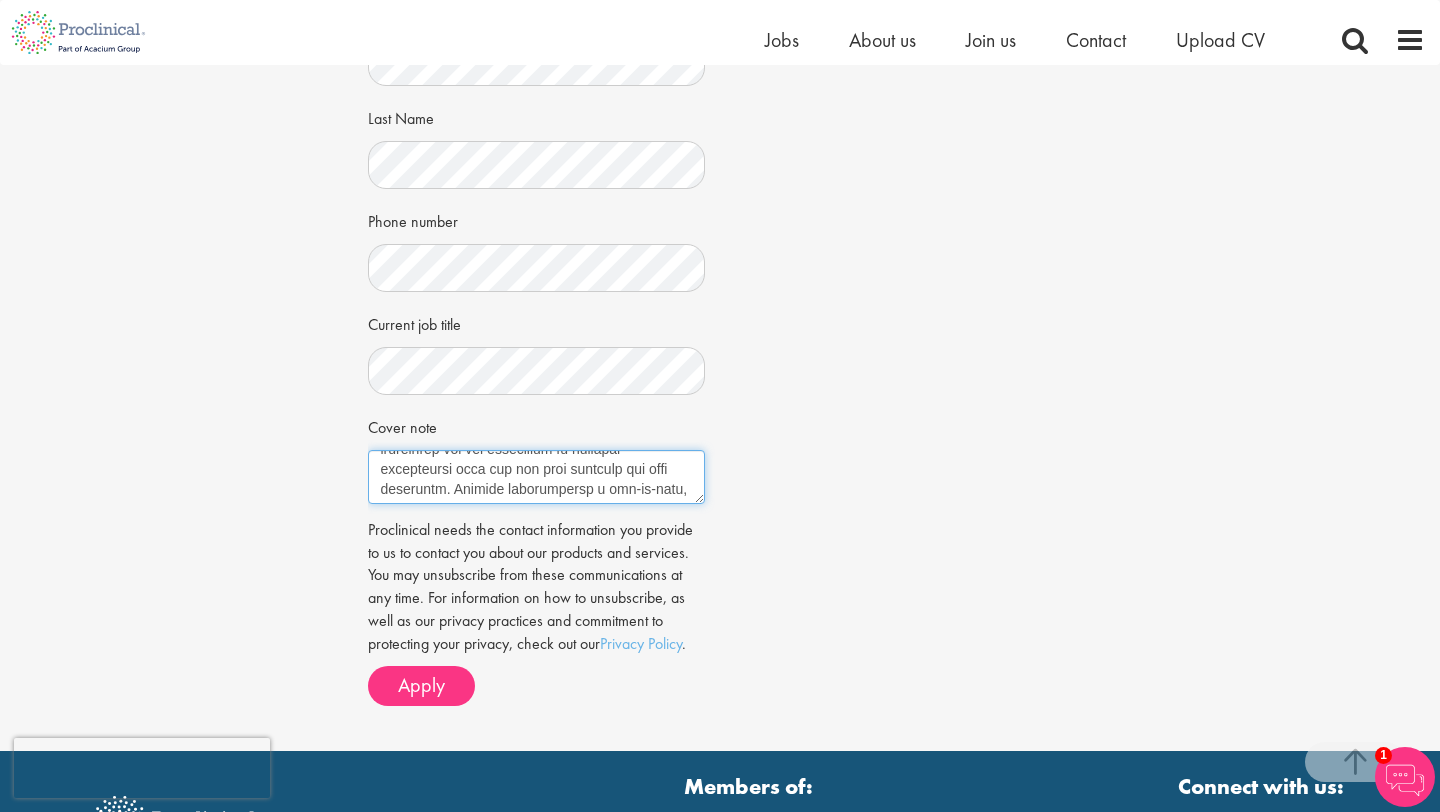 scroll, scrollTop: 600, scrollLeft: 0, axis: vertical 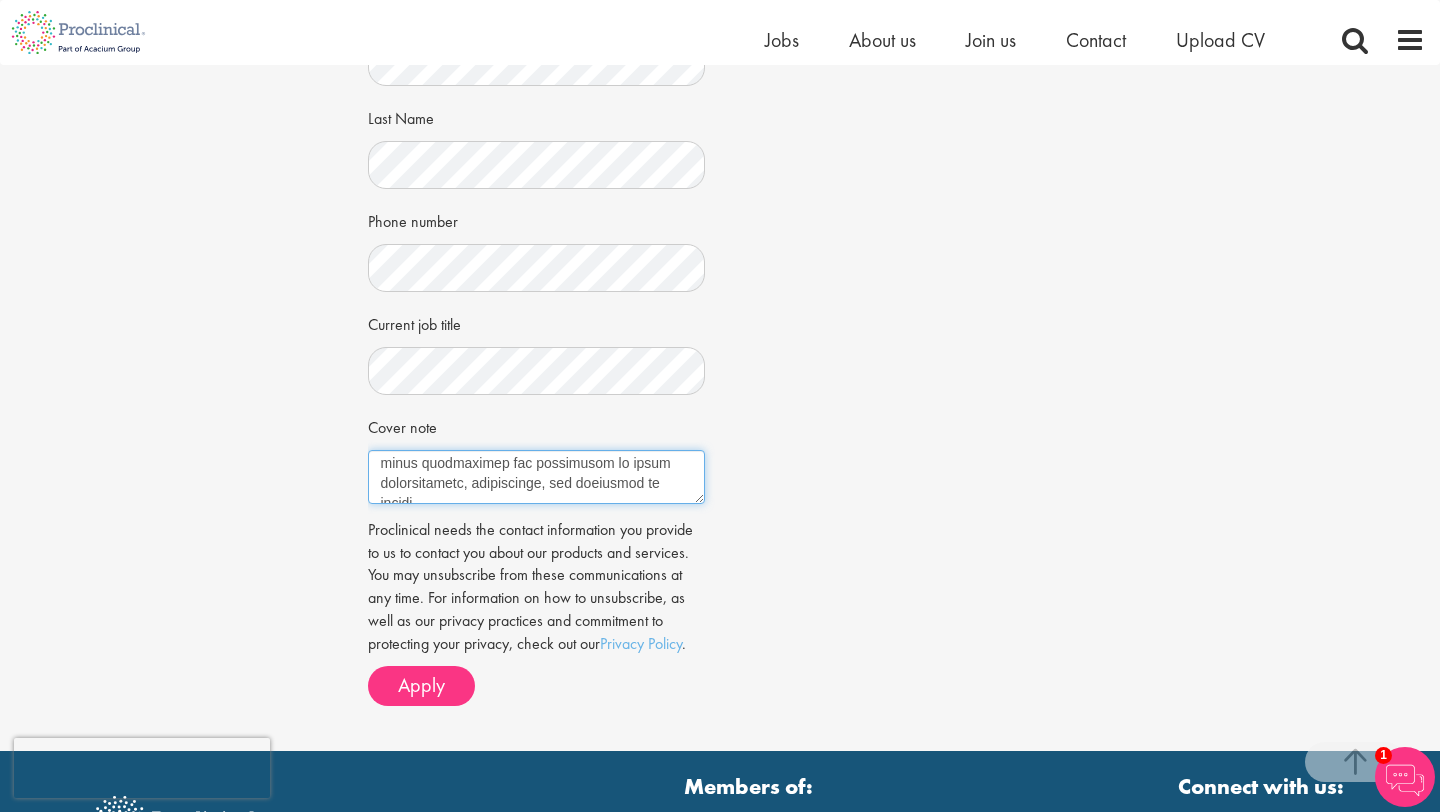 drag, startPoint x: 514, startPoint y: 462, endPoint x: 653, endPoint y: 442, distance: 140.43147 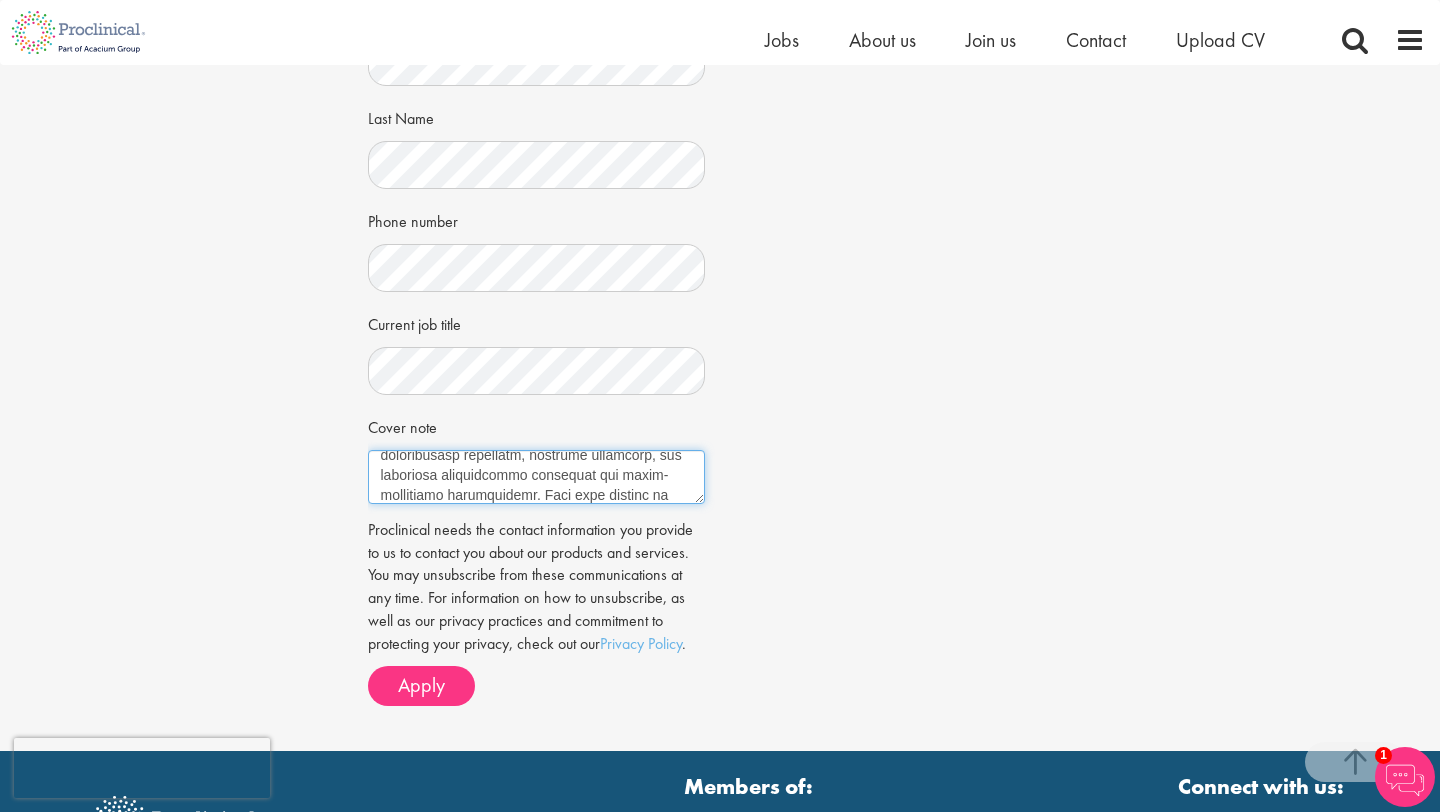 click on "Cover note" at bounding box center [537, 477] 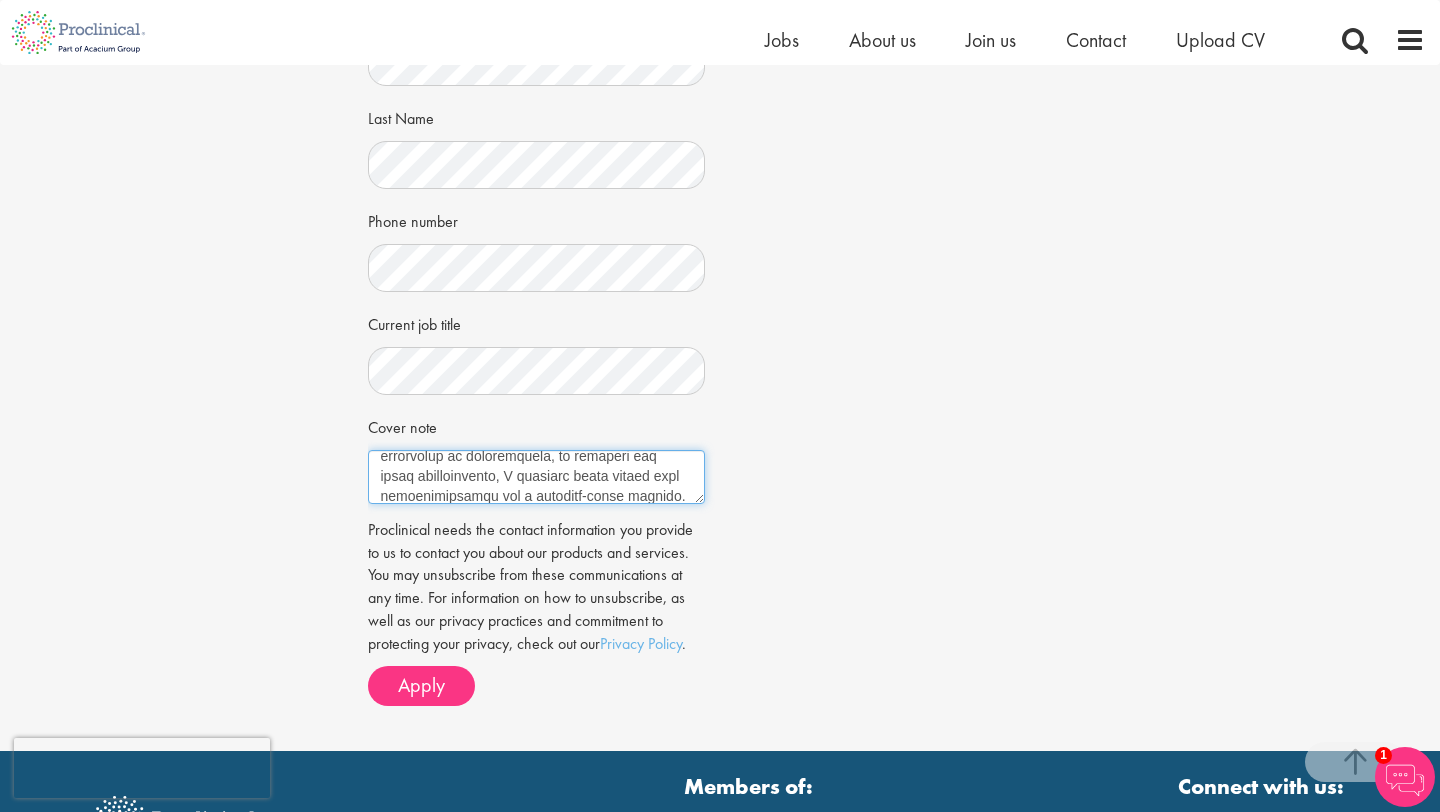 scroll, scrollTop: 650, scrollLeft: 0, axis: vertical 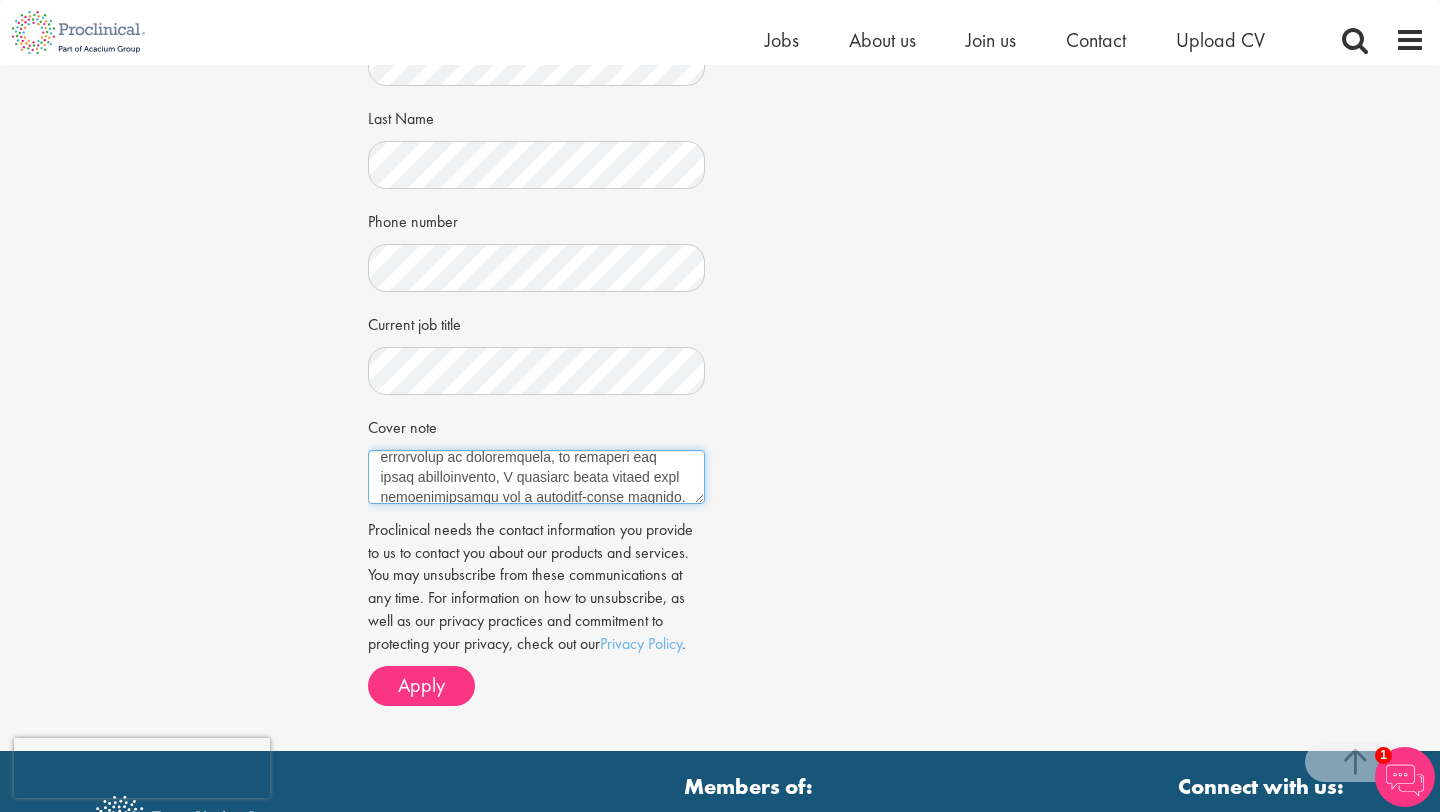 click on "Cover note" at bounding box center (537, 477) 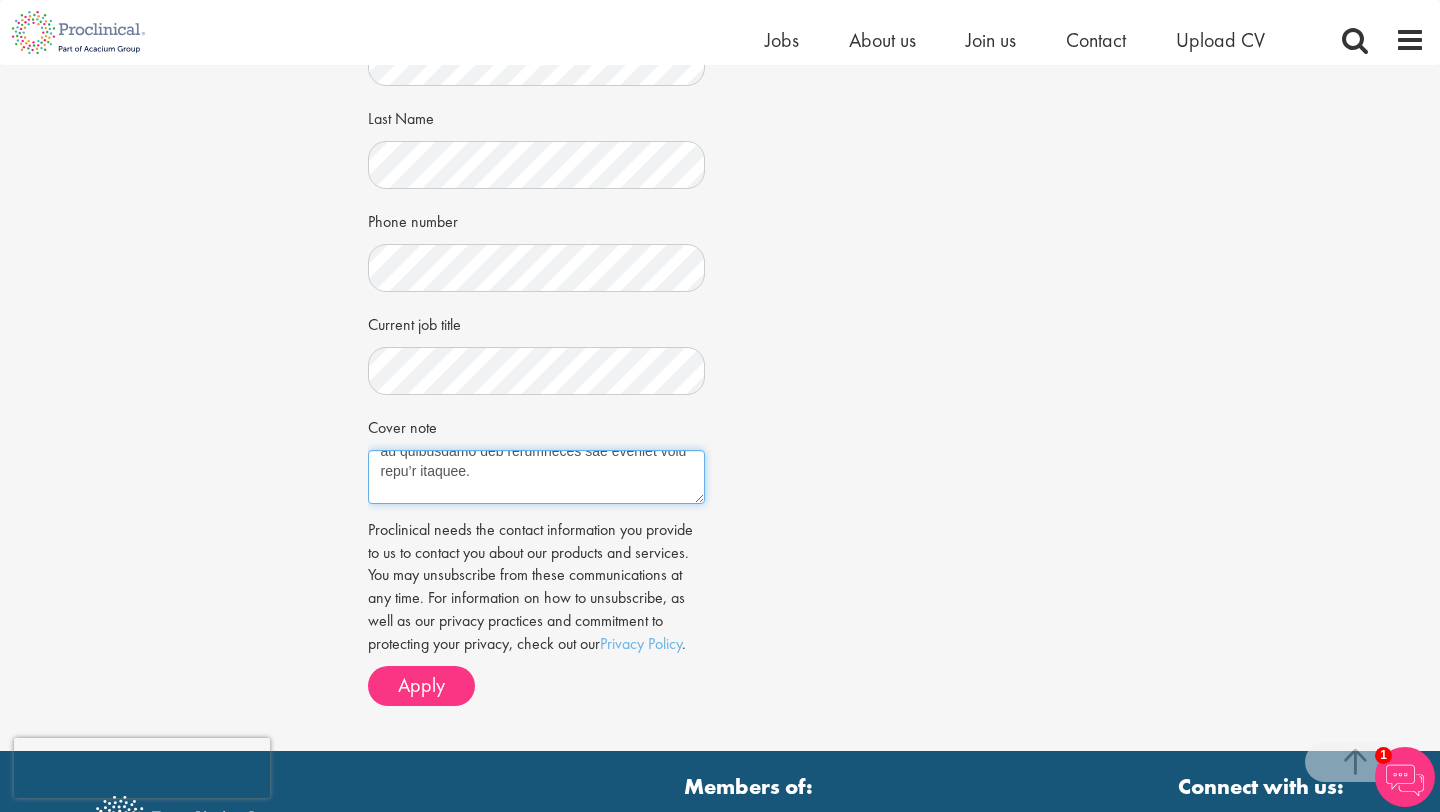 scroll, scrollTop: 860, scrollLeft: 0, axis: vertical 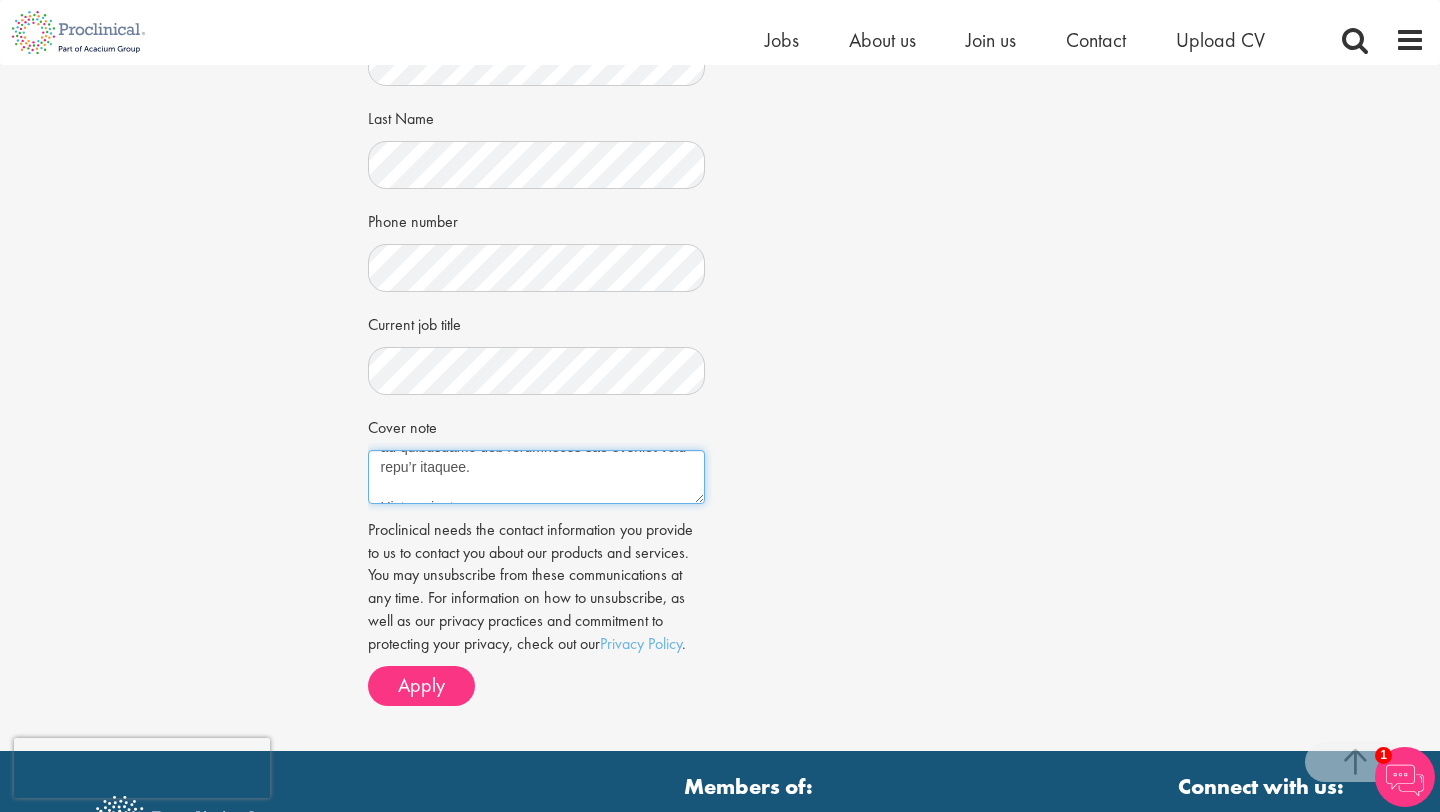 click on "Cover note" at bounding box center (537, 477) 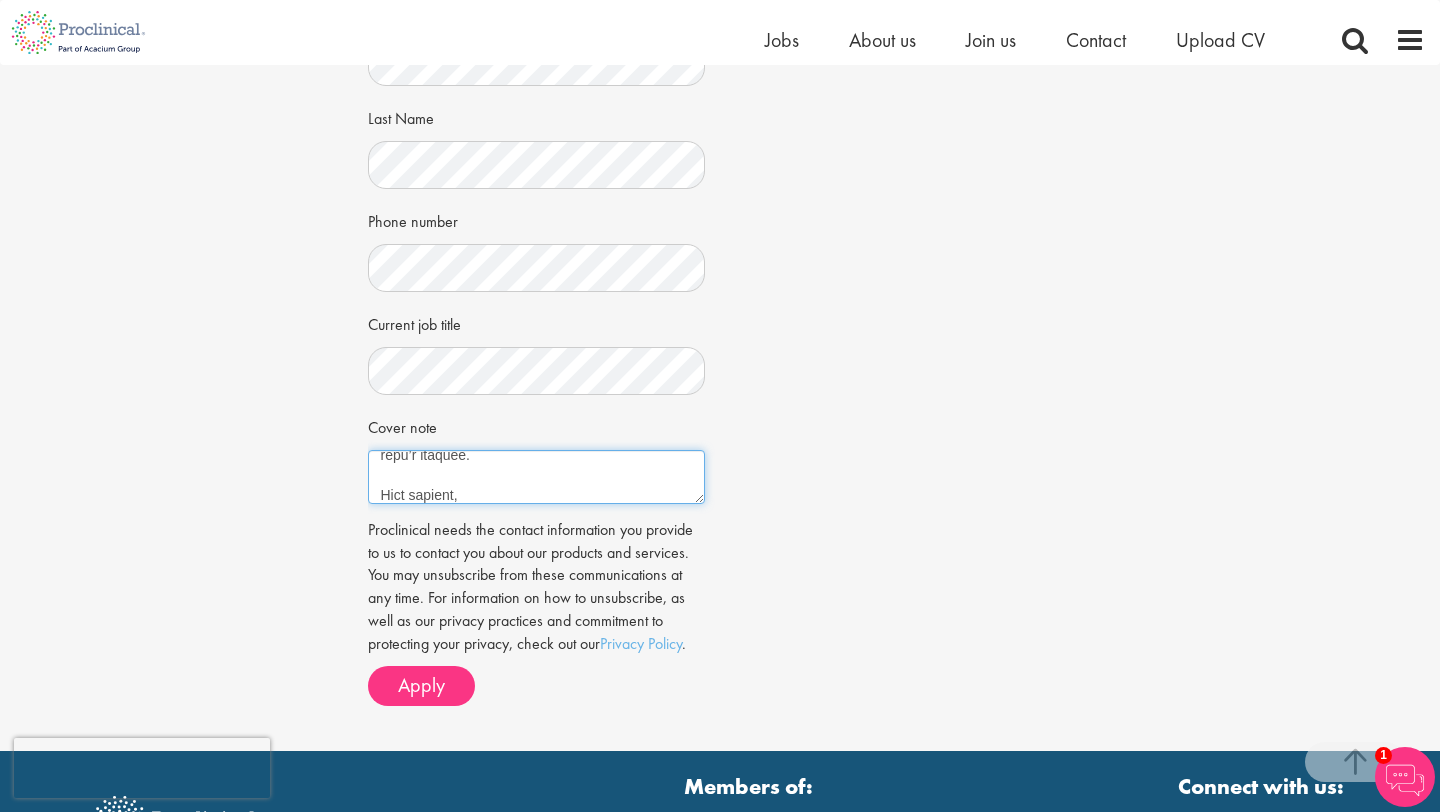 scroll, scrollTop: 0, scrollLeft: 0, axis: both 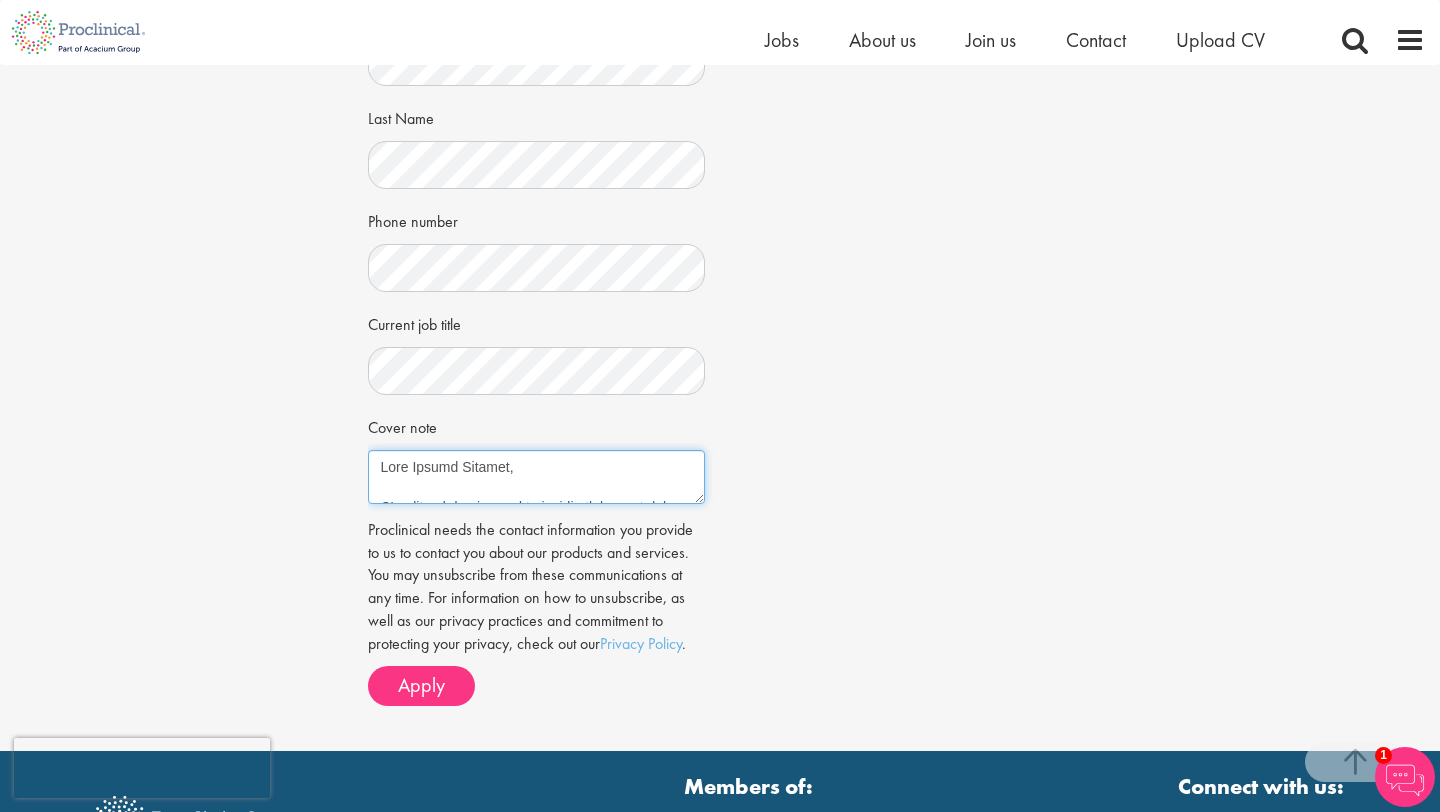 click on "Cover note" at bounding box center [537, 477] 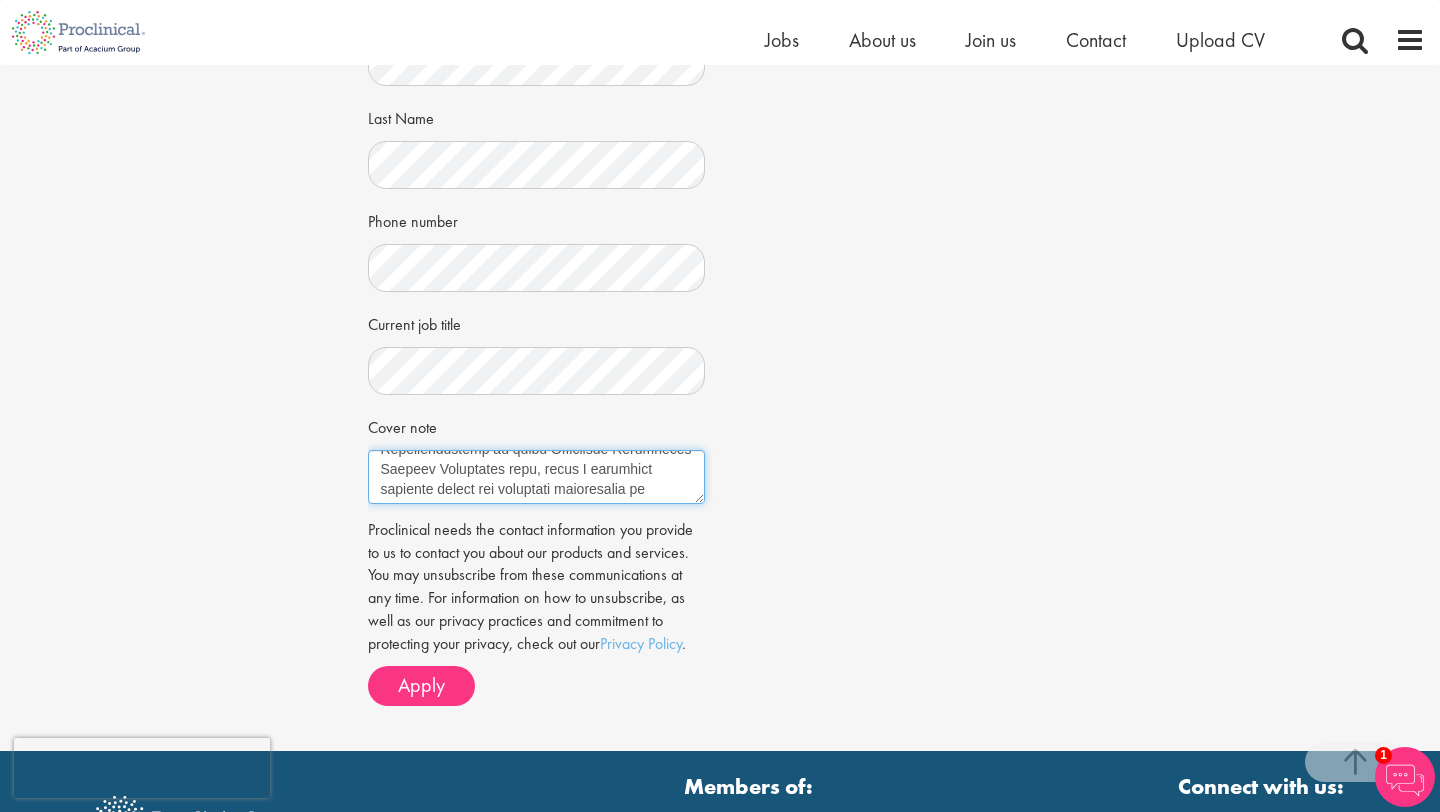 scroll, scrollTop: 880, scrollLeft: 0, axis: vertical 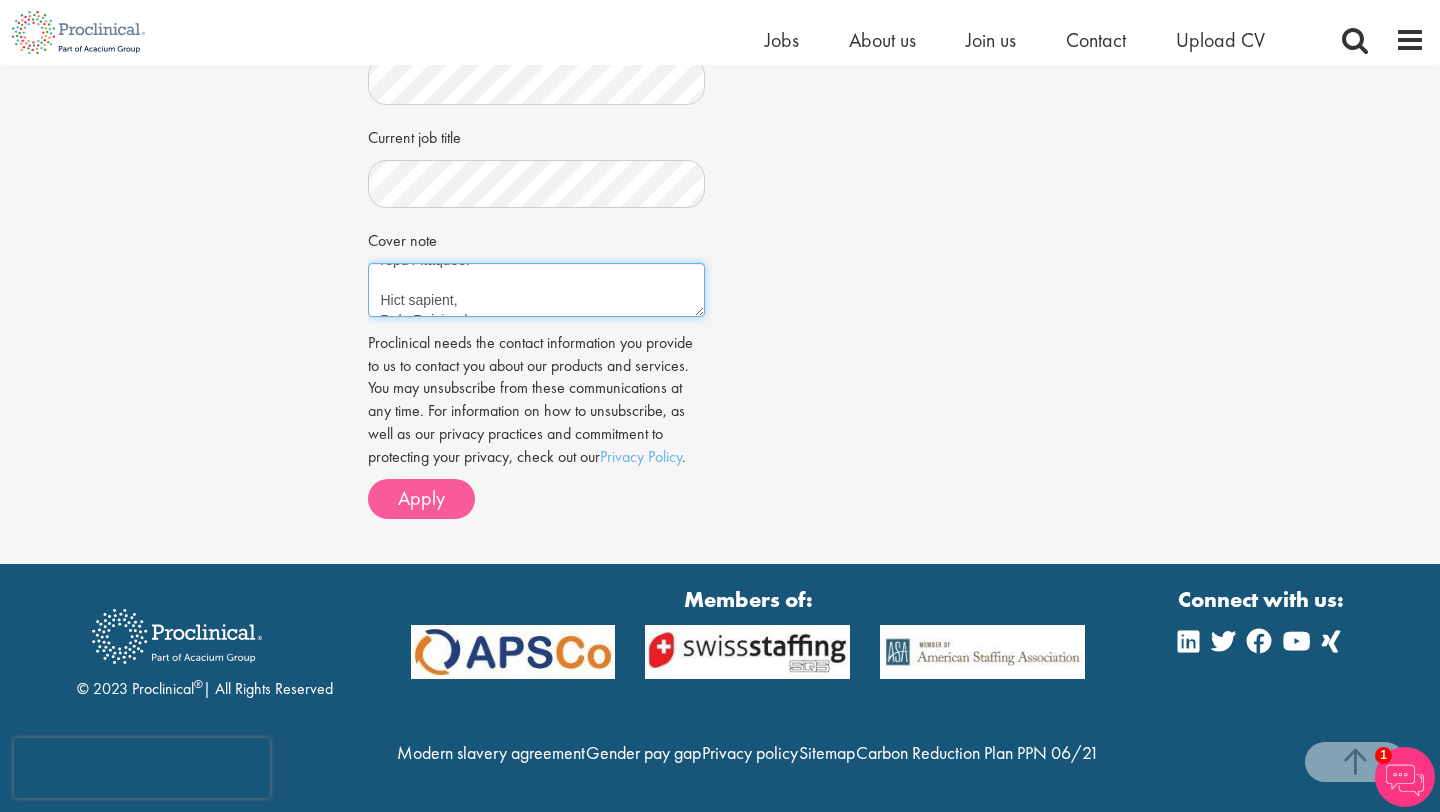 type on "Dear Proclinical Hiring Manager,
I’m writing to express my strong interest in the Meetings & Events Manager position at Proclinical Staffing. As a Marketing major with a Communications minor at Fairfield University (graduating December 2025), I bring a unique combination of strategic thinking, logistical precision, and creative energy to the planning and execution of high-impact events. I am excited about the opportunity to join a global life sciences leader and contribute to experiences that reflect the innovation and professionalism Proclinical represents.
Most recently, I interned with Regeneron Pharmaceuticals in their Commercial Operations Project Management team, where I supported internal events and strategic initiatives by coordinating logistics, managing timelines, and preparing presentation materials for cross-functional stakeholders. This role refined my organizational and project management skills, while reinforcing the importance of clear communication, flexibility, and attention to detail.
..." 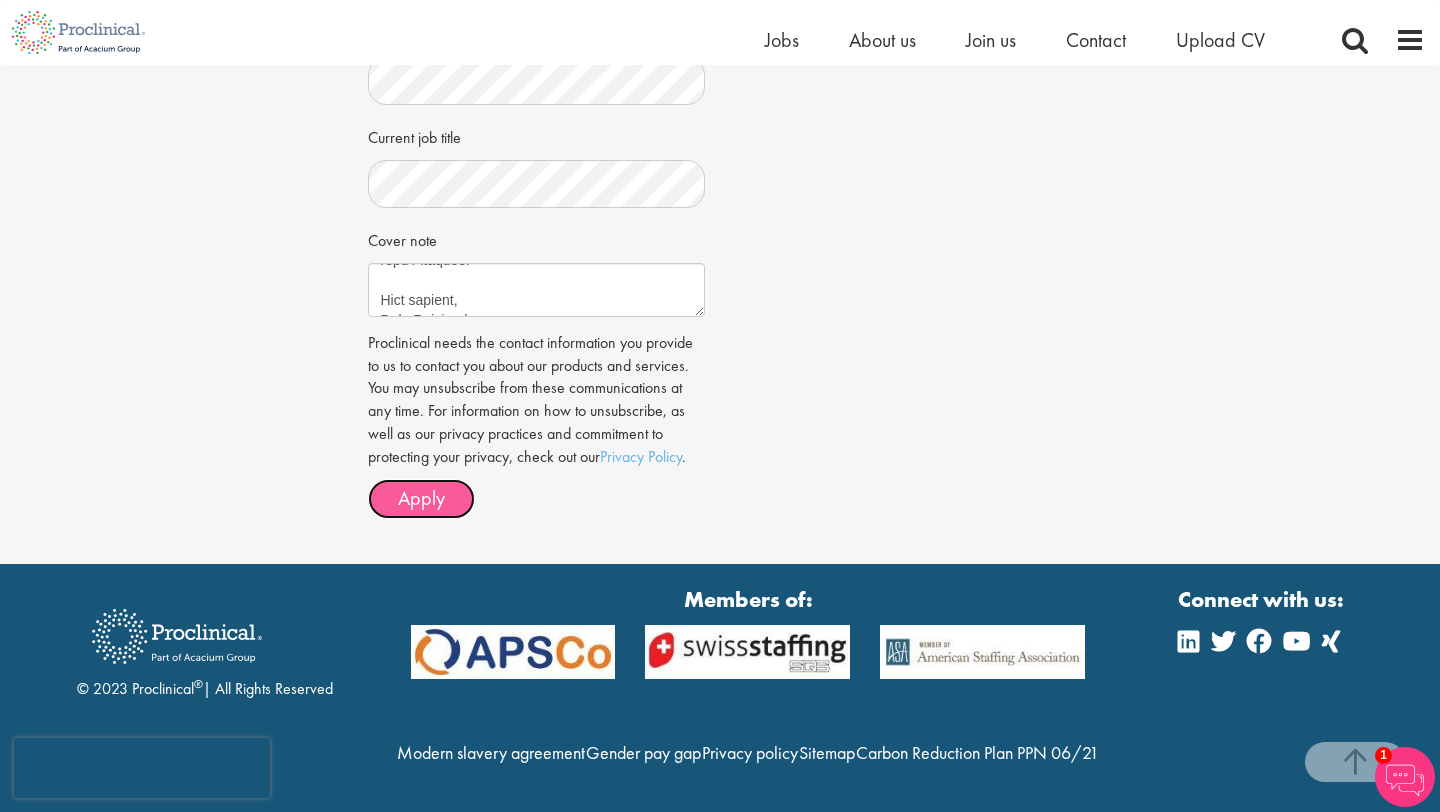 click on "Apply" at bounding box center [421, 498] 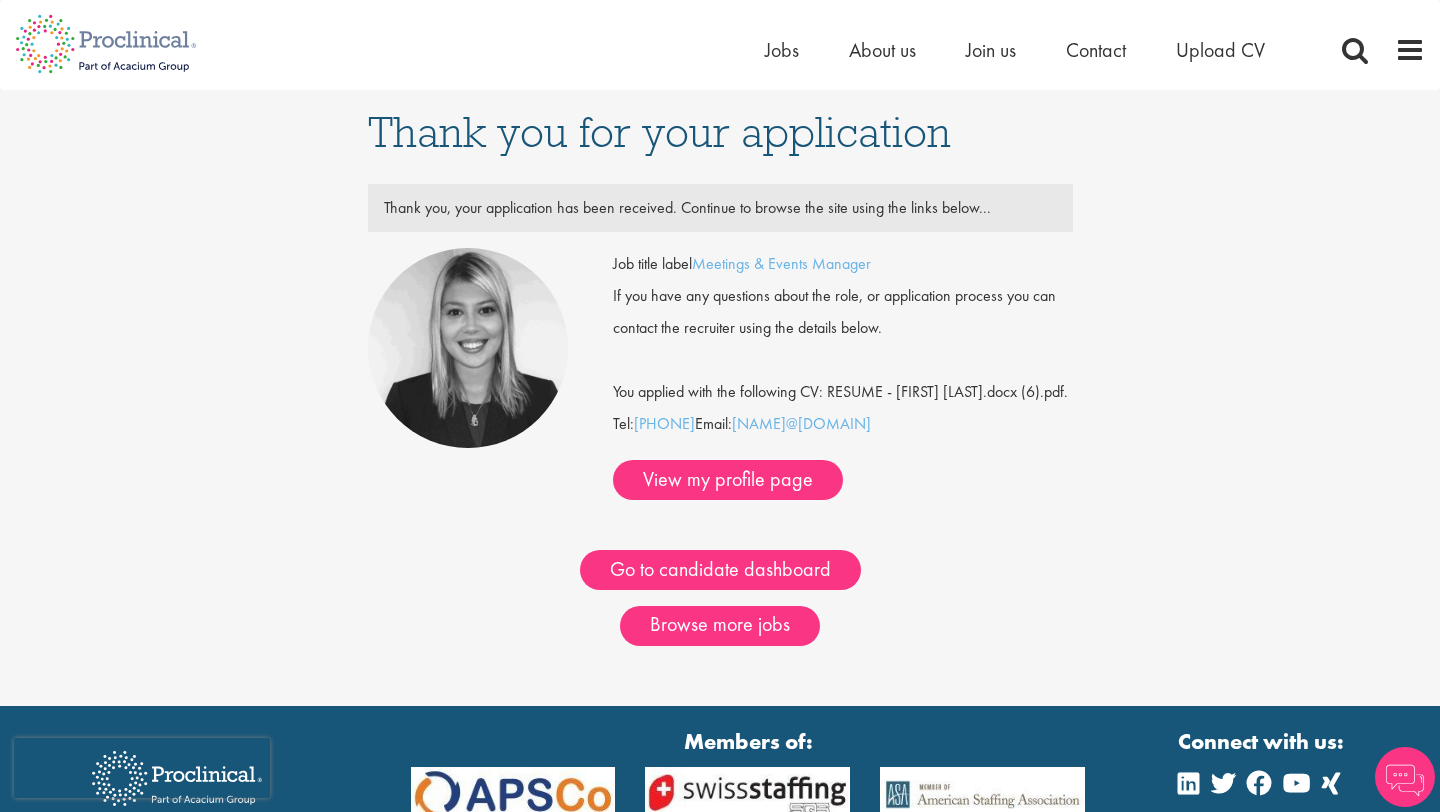 scroll, scrollTop: 0, scrollLeft: 0, axis: both 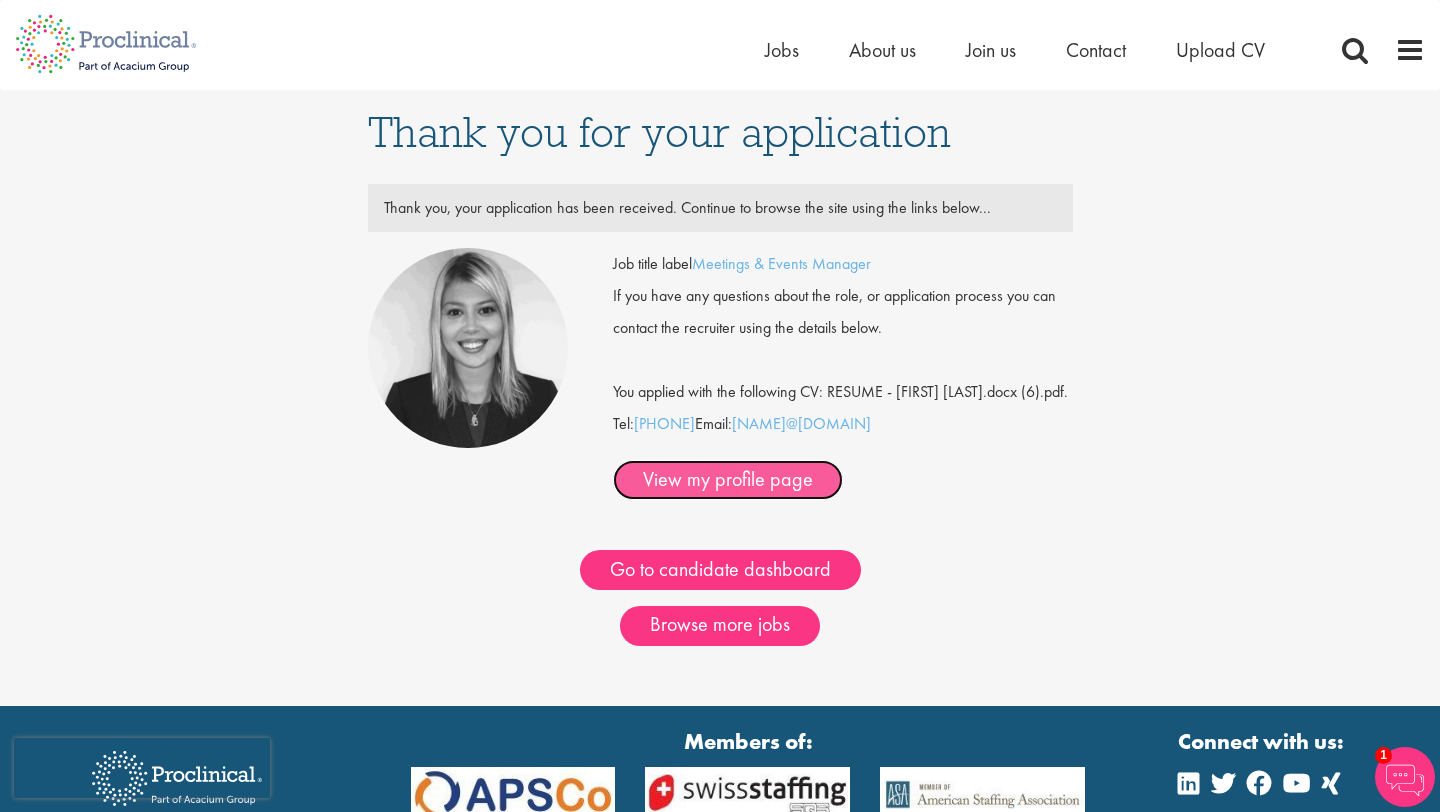 click on "View my profile page" at bounding box center (728, 480) 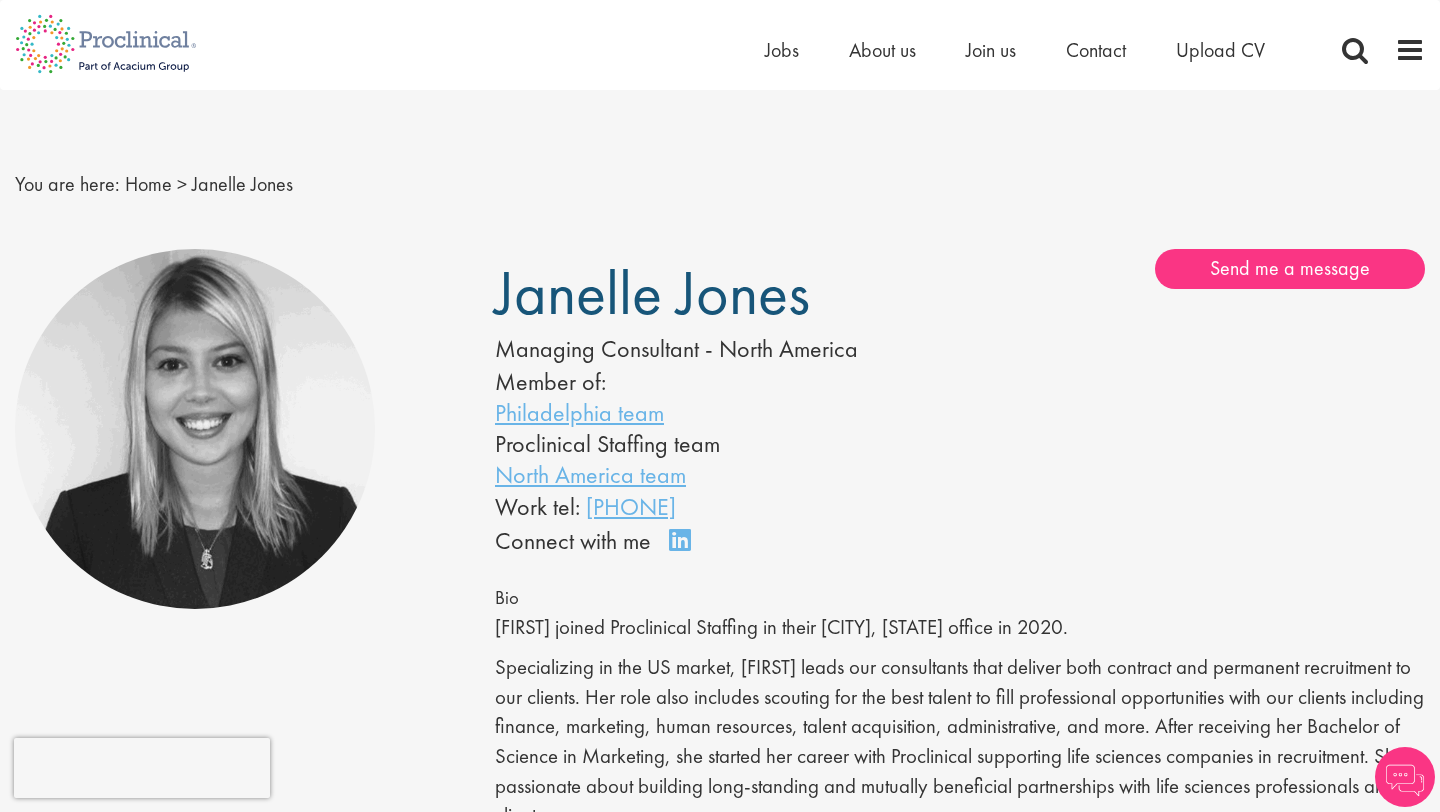 scroll, scrollTop: 0, scrollLeft: 0, axis: both 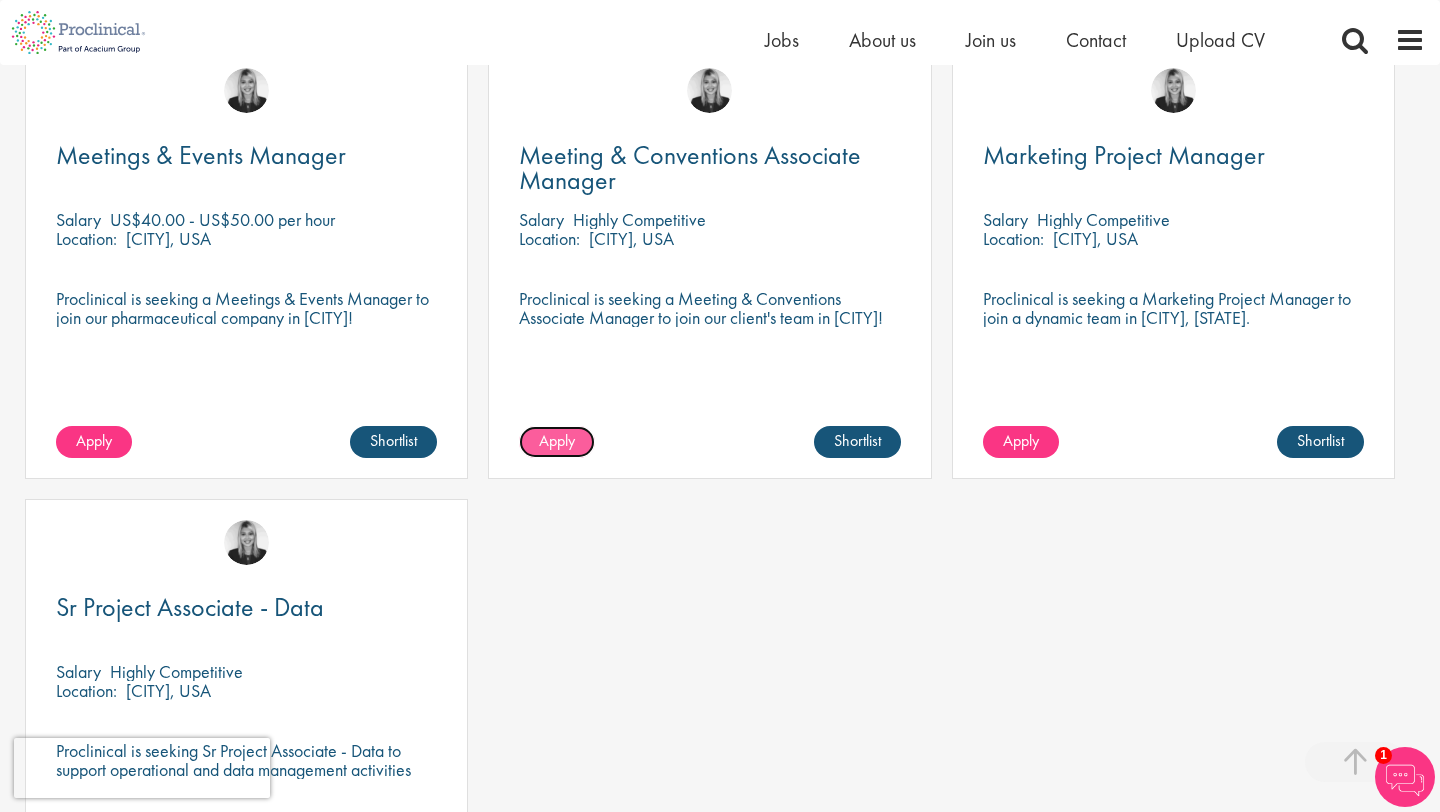 click on "Apply" at bounding box center [557, 440] 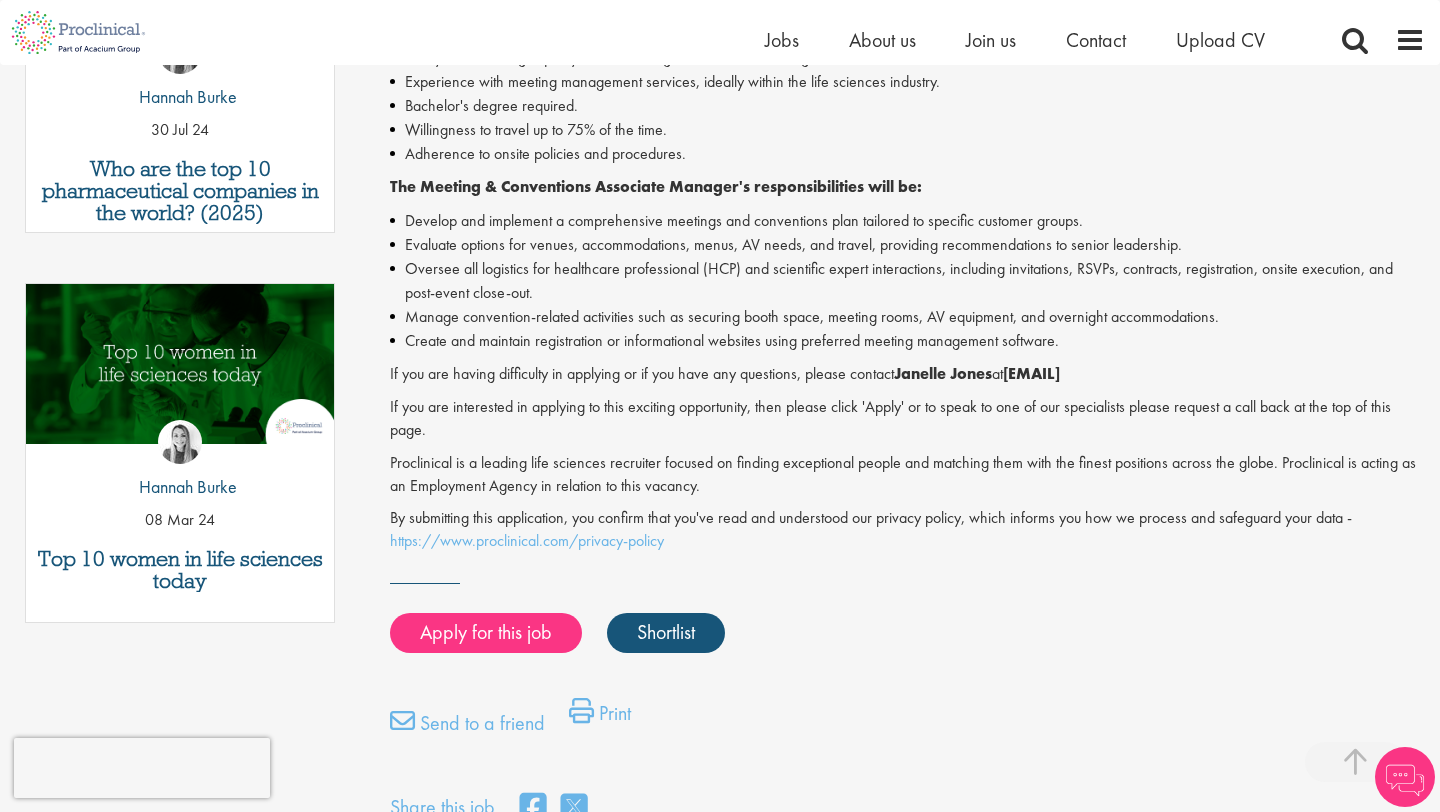 scroll, scrollTop: 804, scrollLeft: 0, axis: vertical 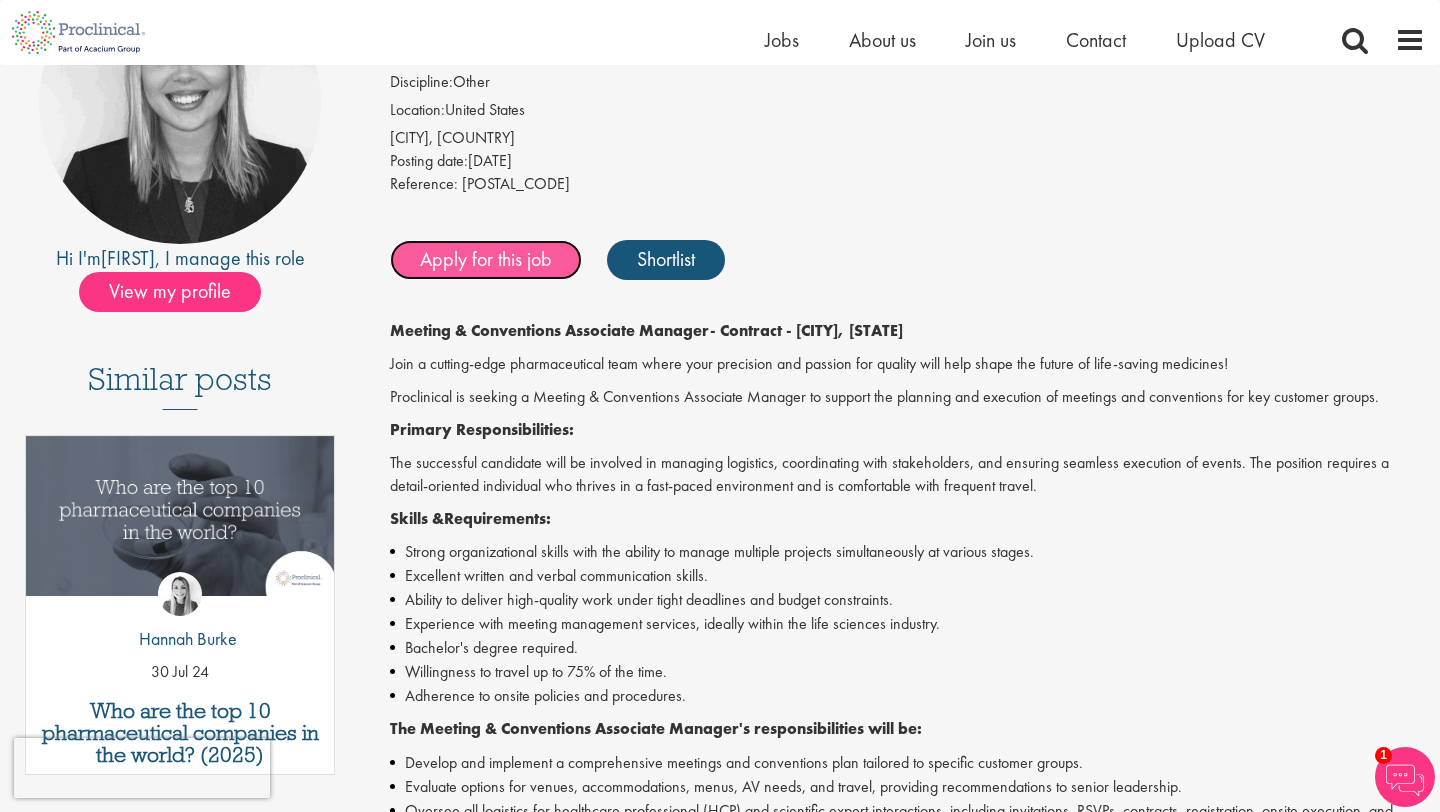 click on "Apply for this job" at bounding box center (486, 260) 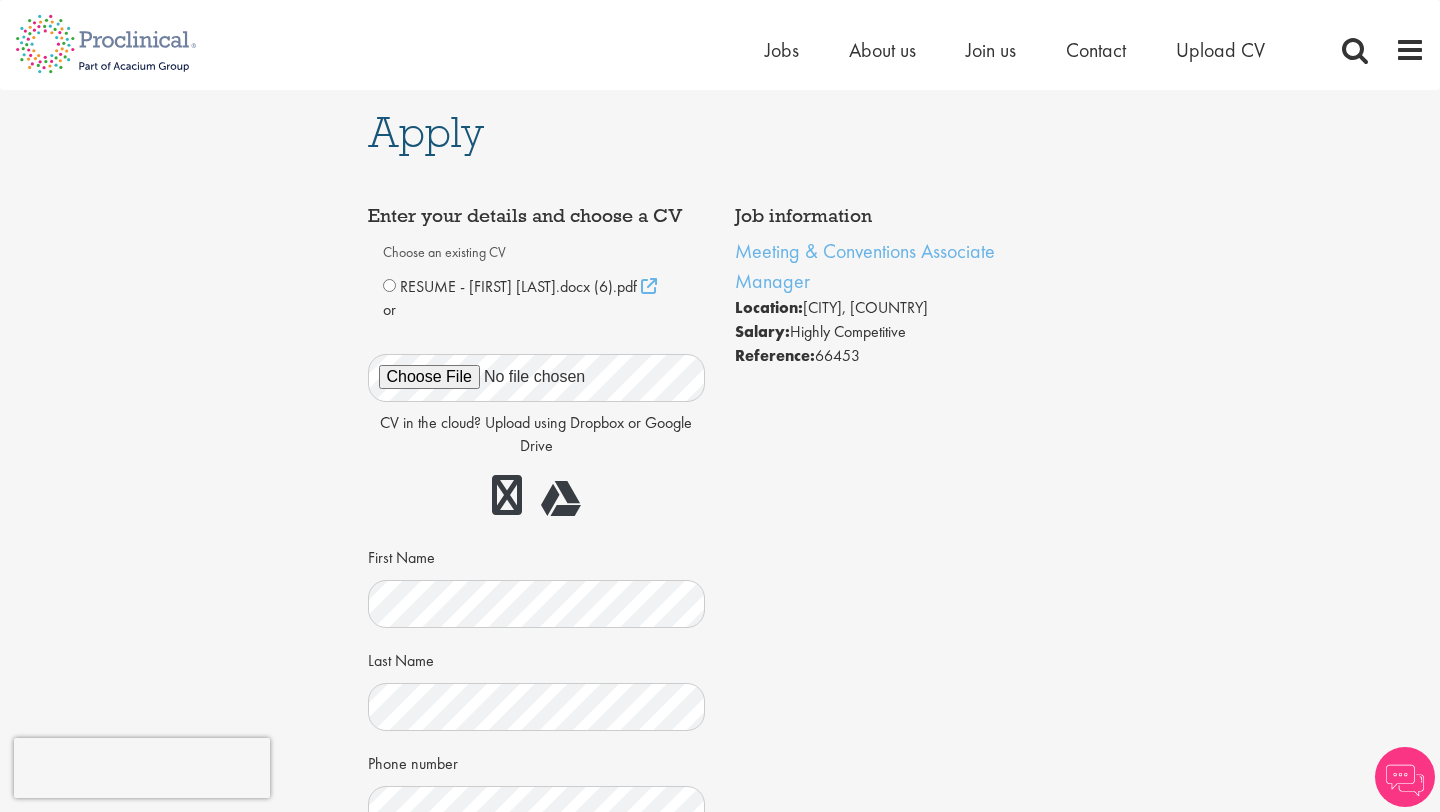 scroll, scrollTop: 0, scrollLeft: 0, axis: both 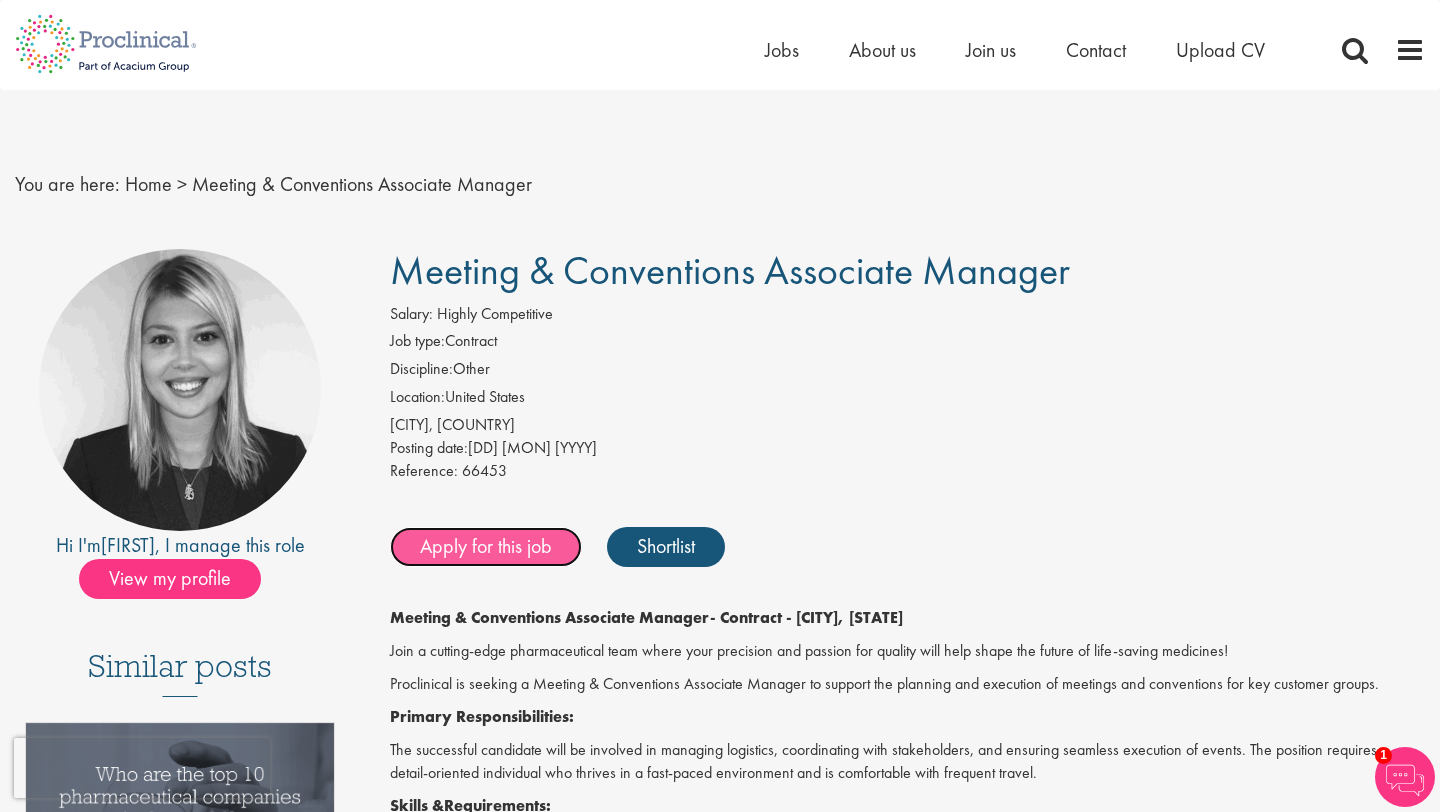 click on "Apply for this job" at bounding box center [486, 547] 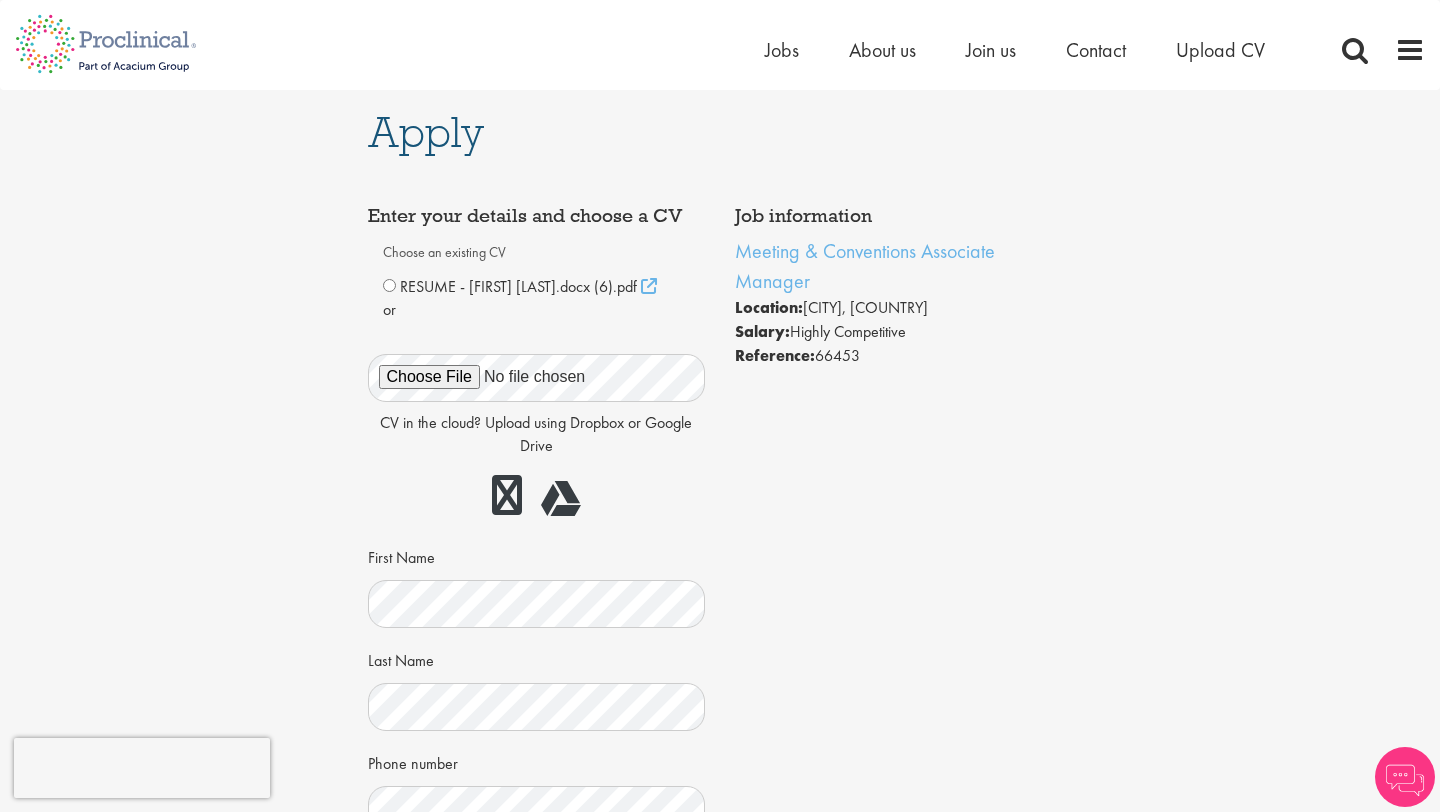 scroll, scrollTop: 0, scrollLeft: 0, axis: both 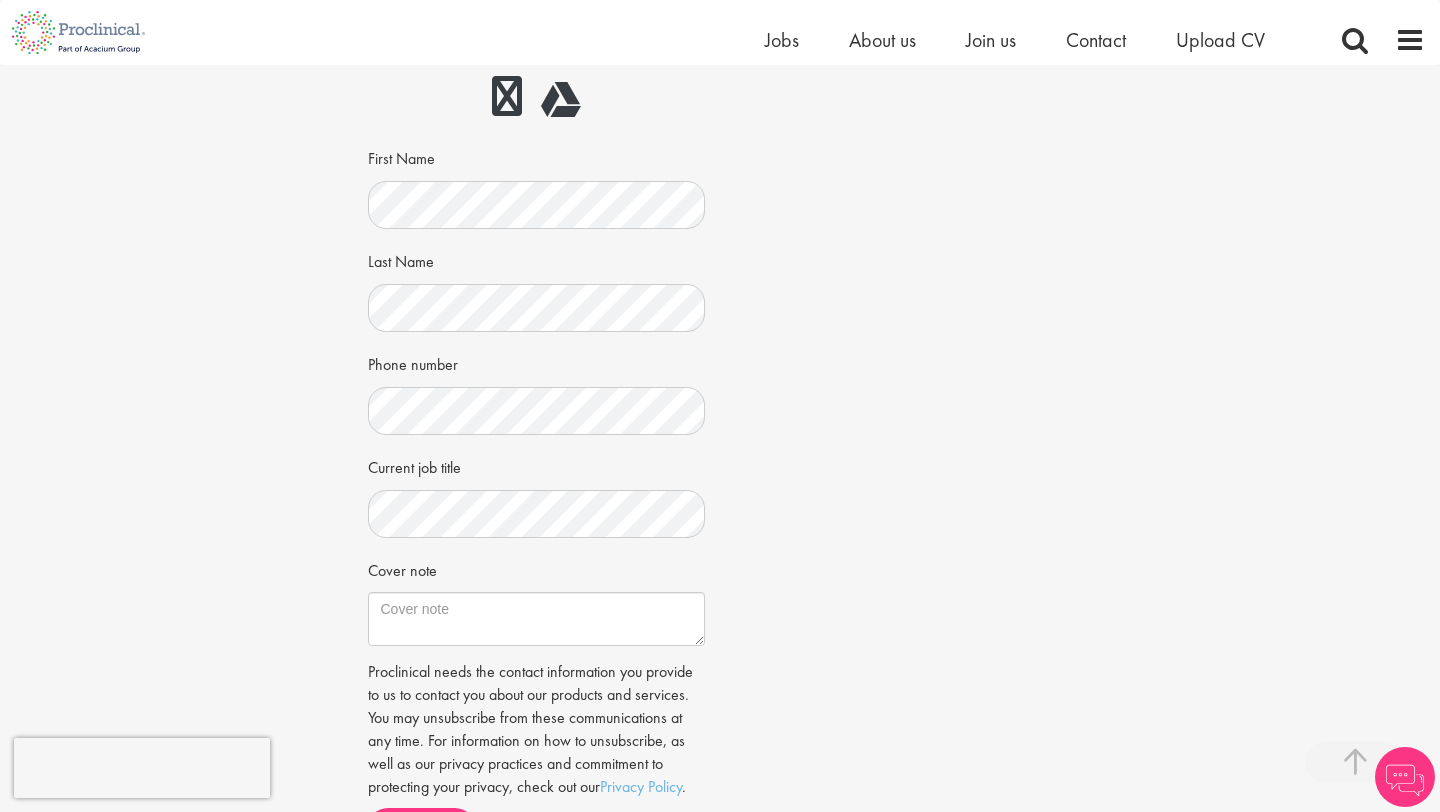 click on "Choose an existing CV
RESUME - Lily Peterson.docx (6).pdf
First Name" at bounding box center (537, 242) 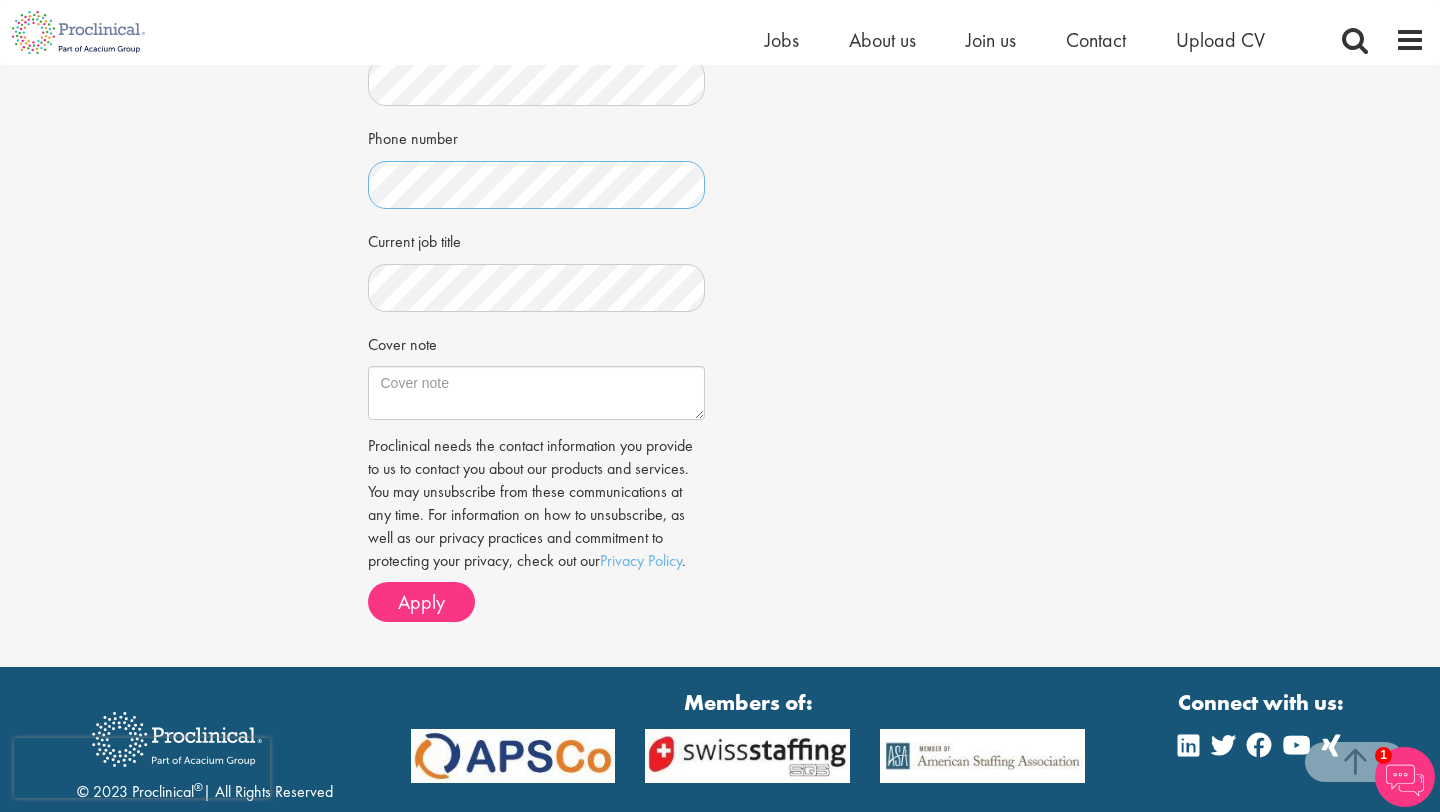 scroll, scrollTop: 602, scrollLeft: 0, axis: vertical 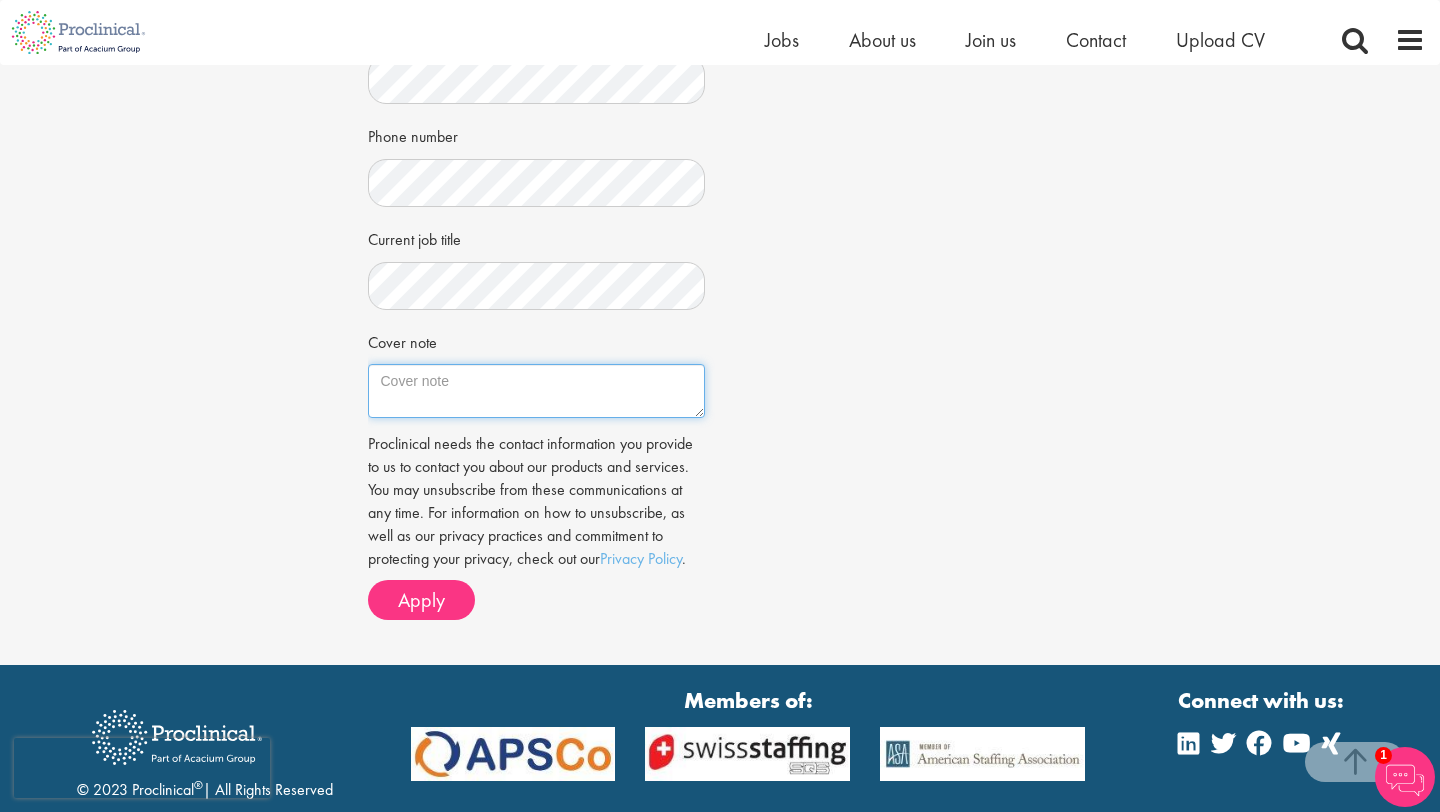 click on "Cover note" at bounding box center (537, 391) 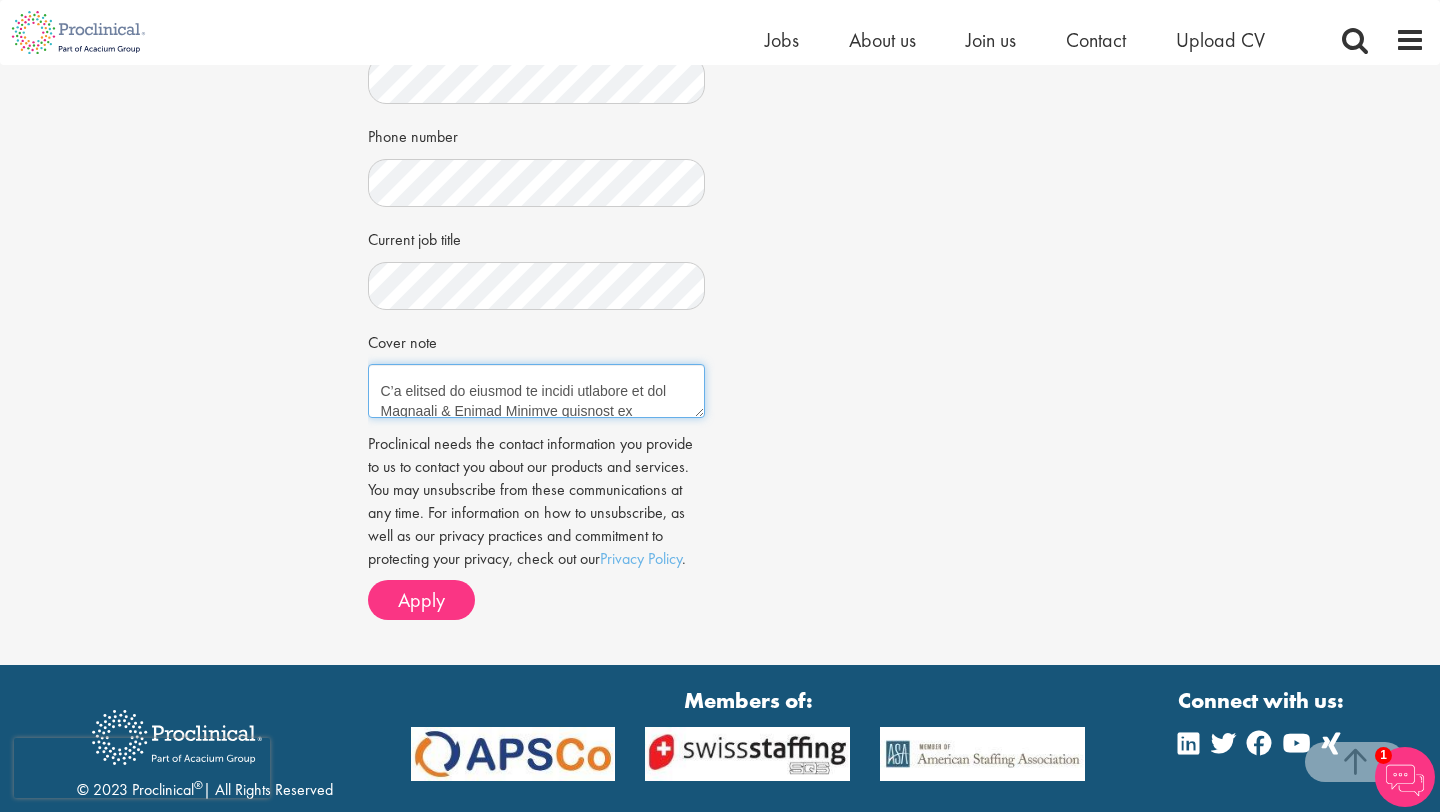 scroll, scrollTop: 40, scrollLeft: 0, axis: vertical 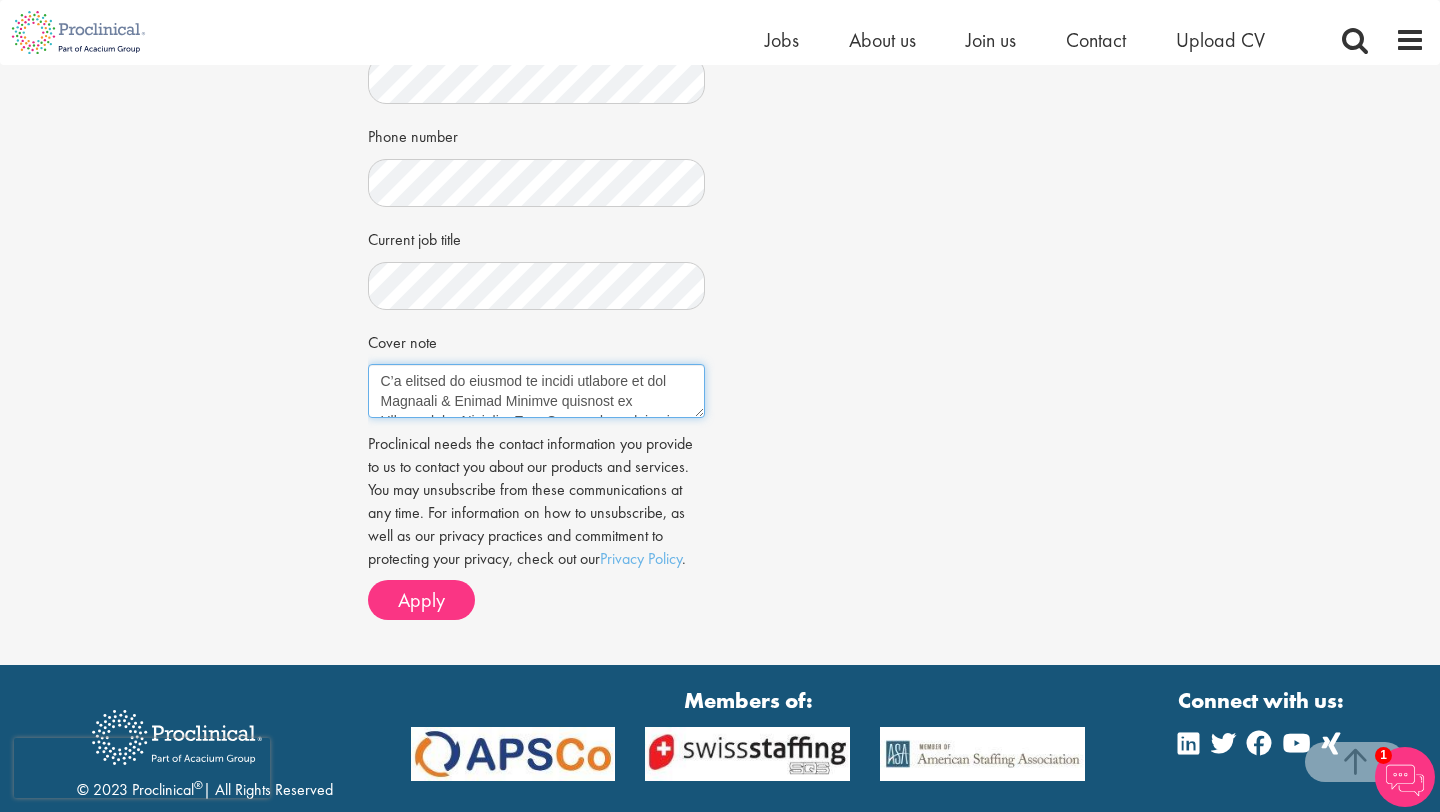 drag, startPoint x: 497, startPoint y: 397, endPoint x: 458, endPoint y: 398, distance: 39.012817 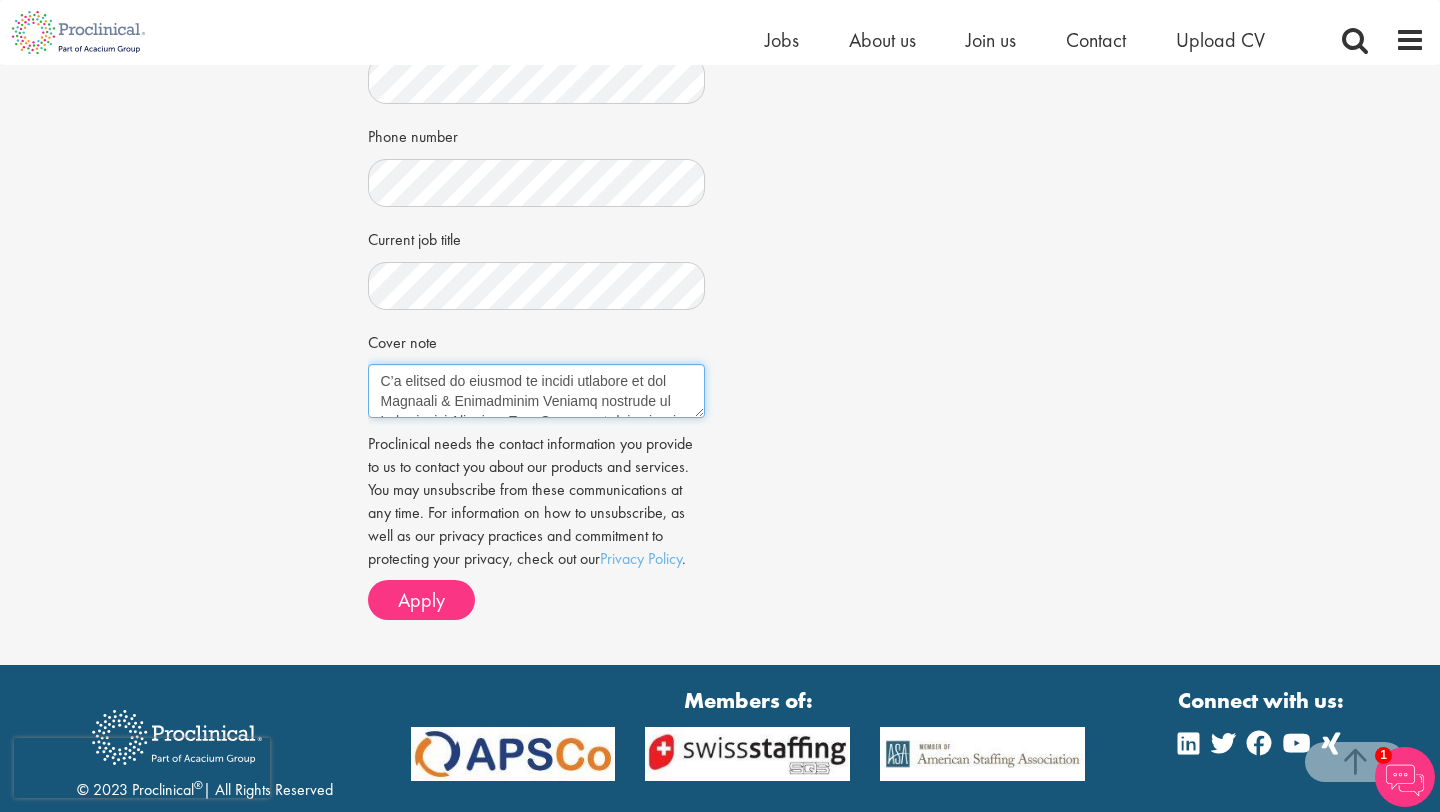 drag, startPoint x: 593, startPoint y: 404, endPoint x: 574, endPoint y: 404, distance: 19 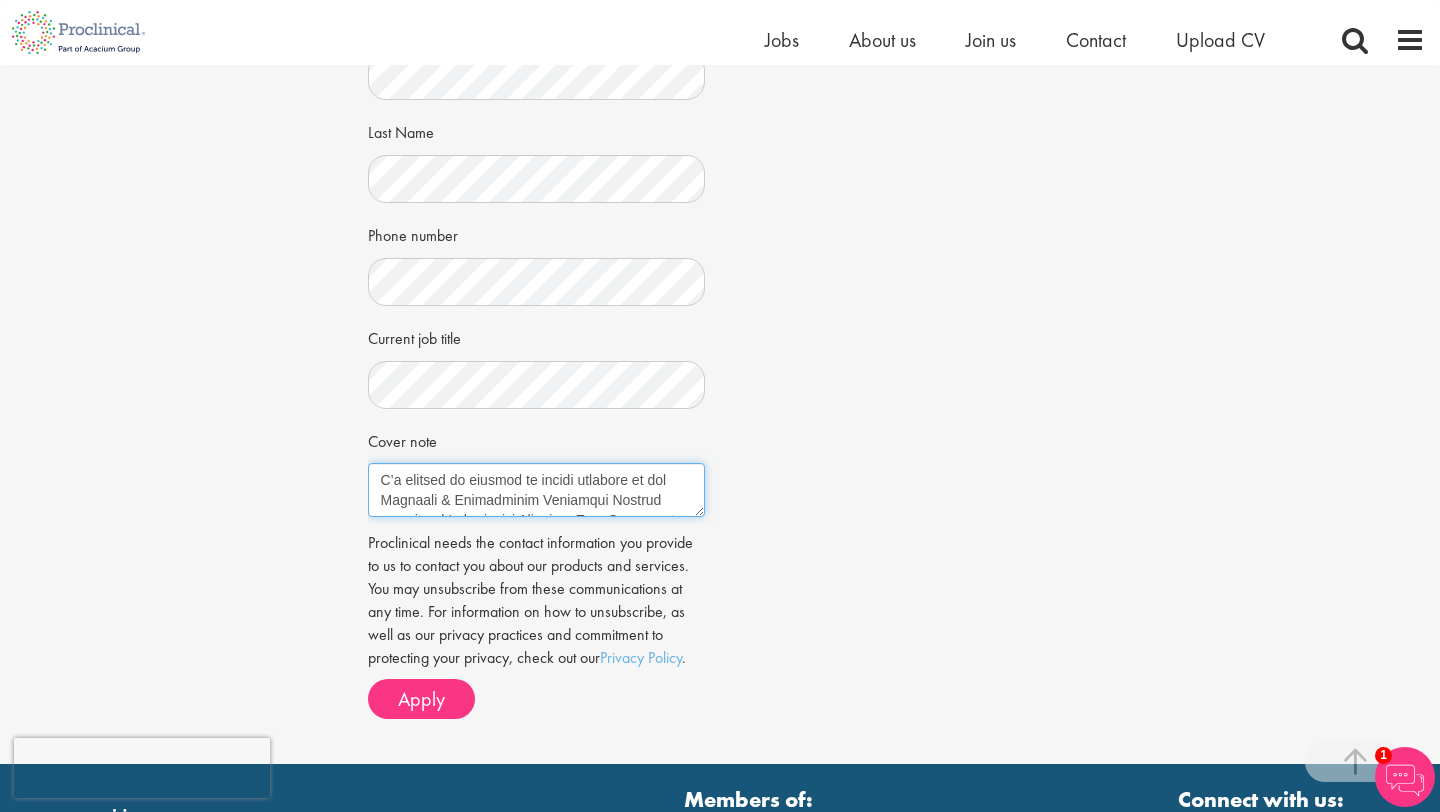 scroll, scrollTop: 546, scrollLeft: 0, axis: vertical 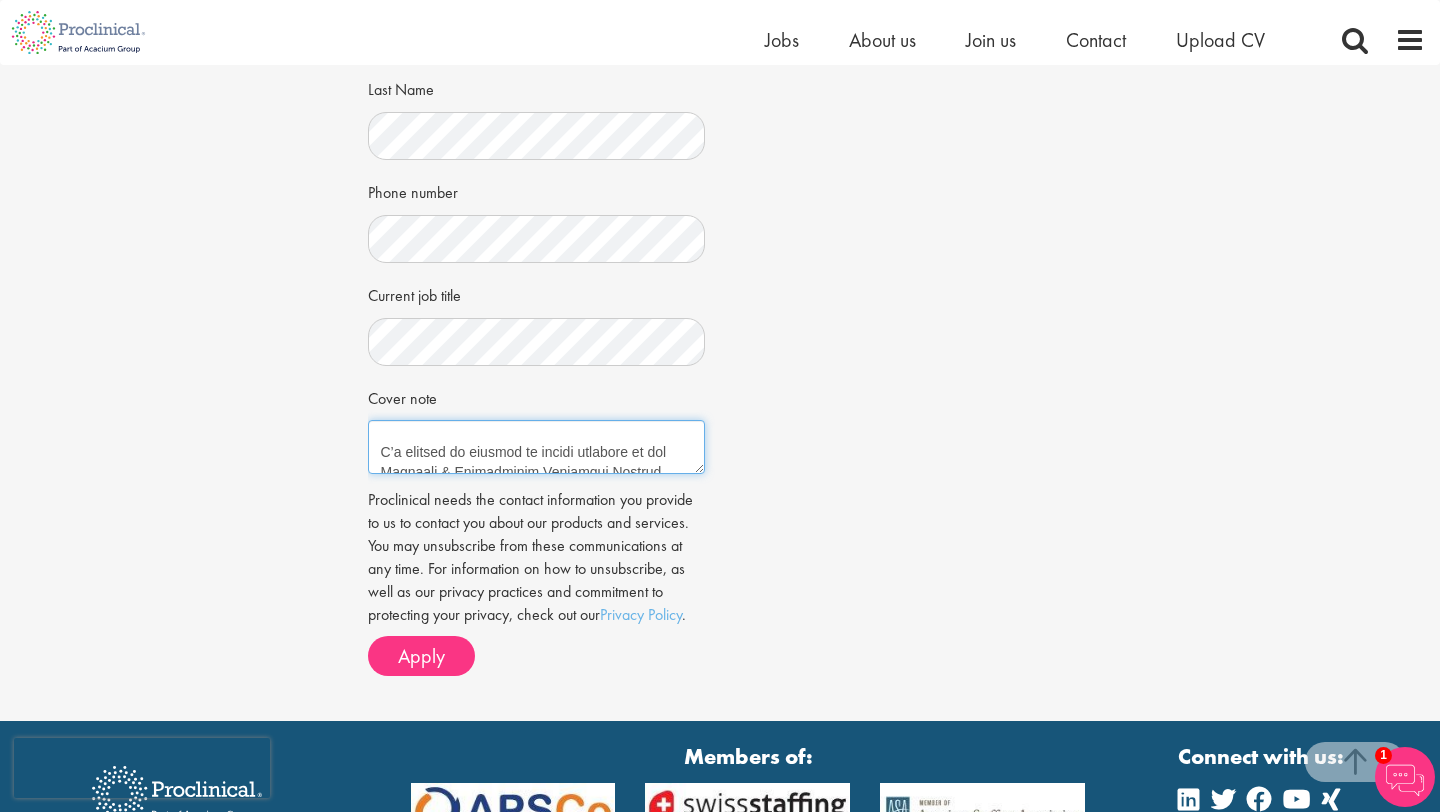 click on "Cover note" at bounding box center [537, 447] 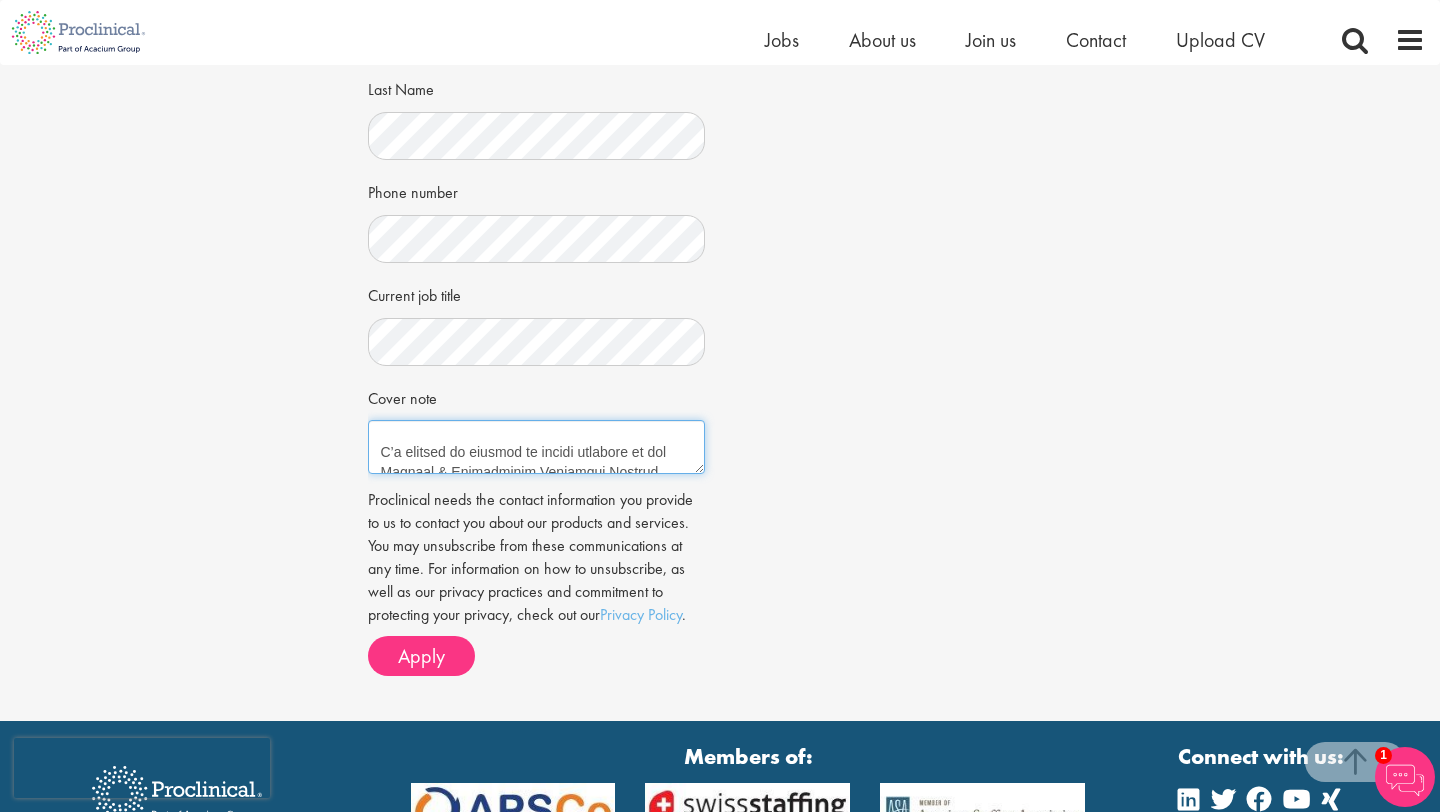 scroll, scrollTop: 31, scrollLeft: 0, axis: vertical 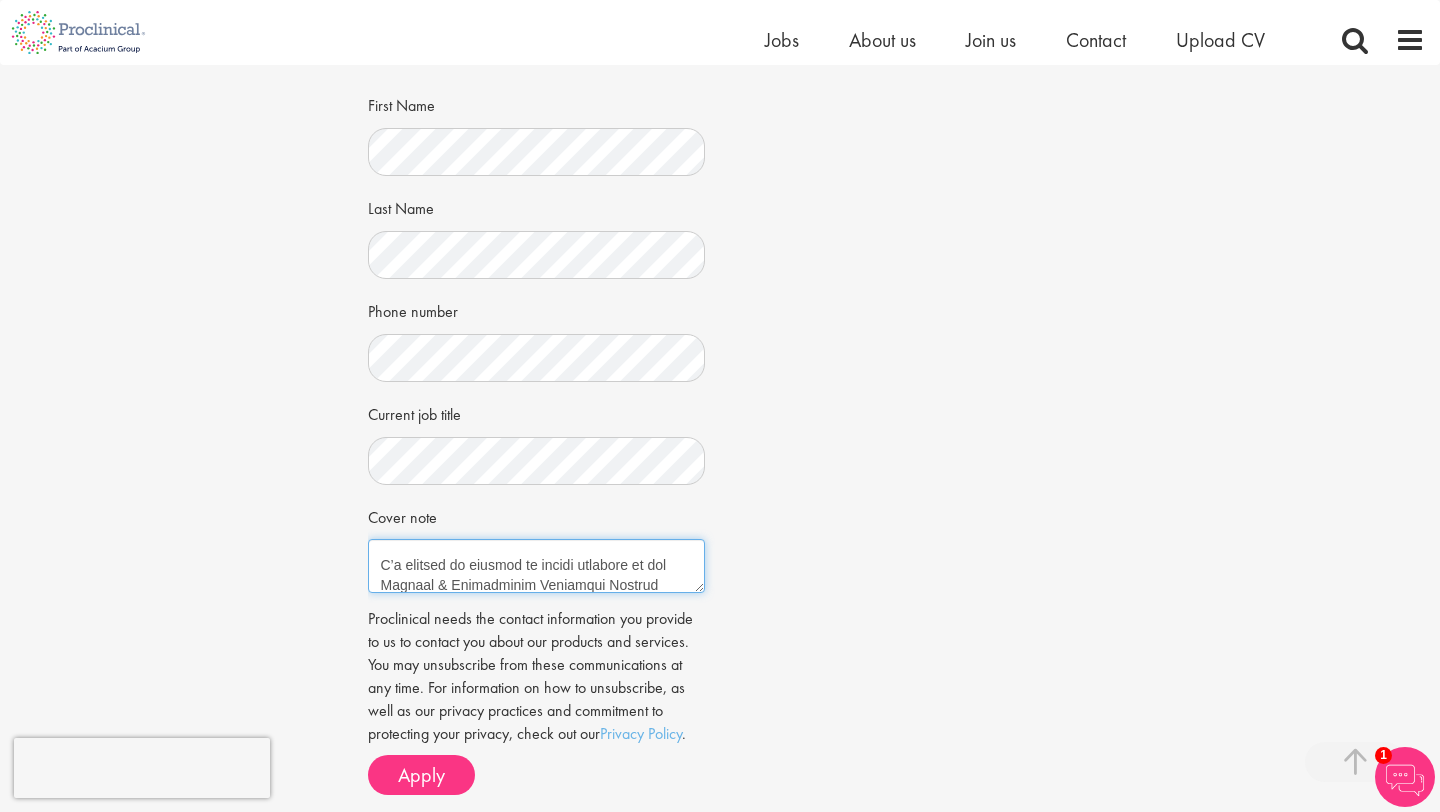click on "Cover note" at bounding box center [537, 566] 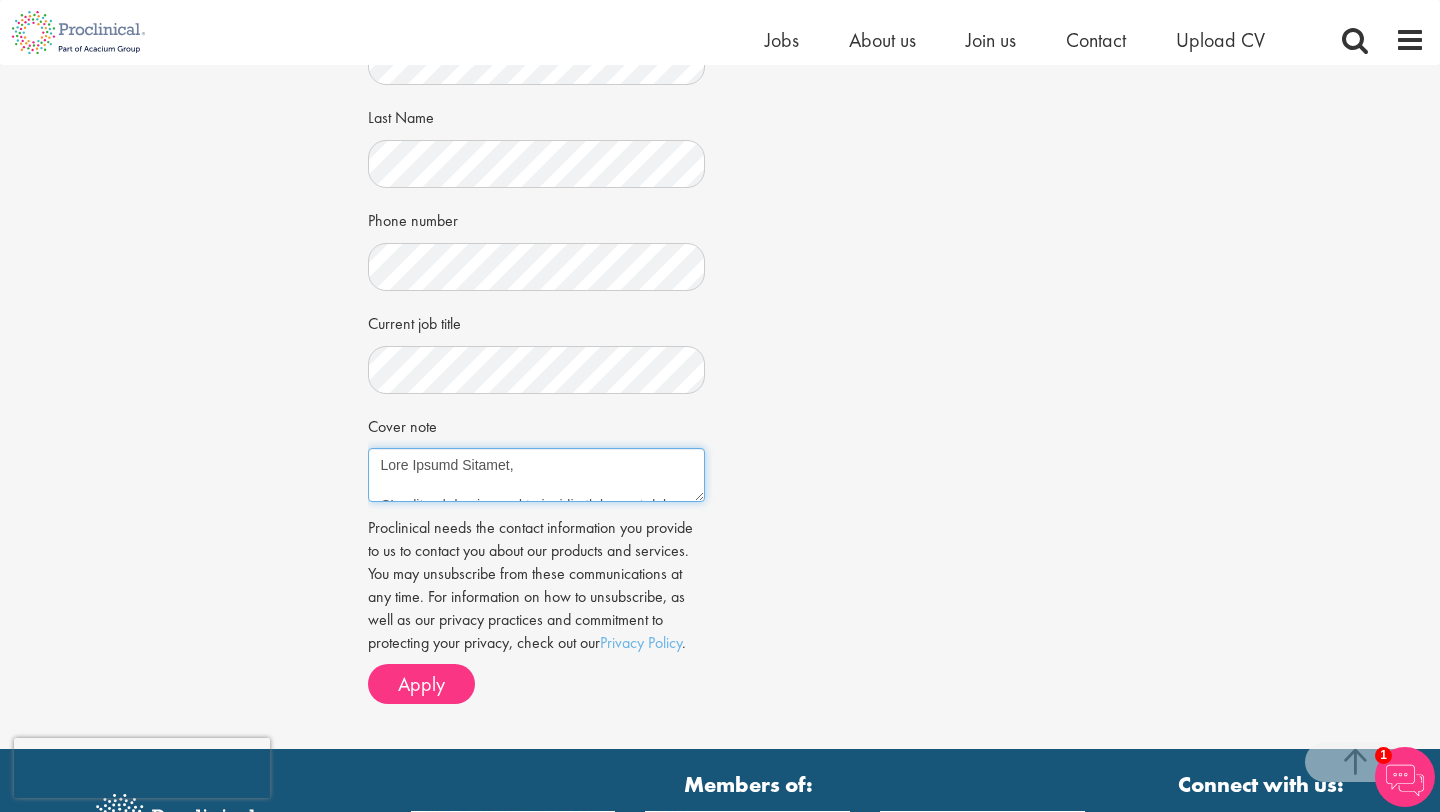 scroll, scrollTop: 530, scrollLeft: 0, axis: vertical 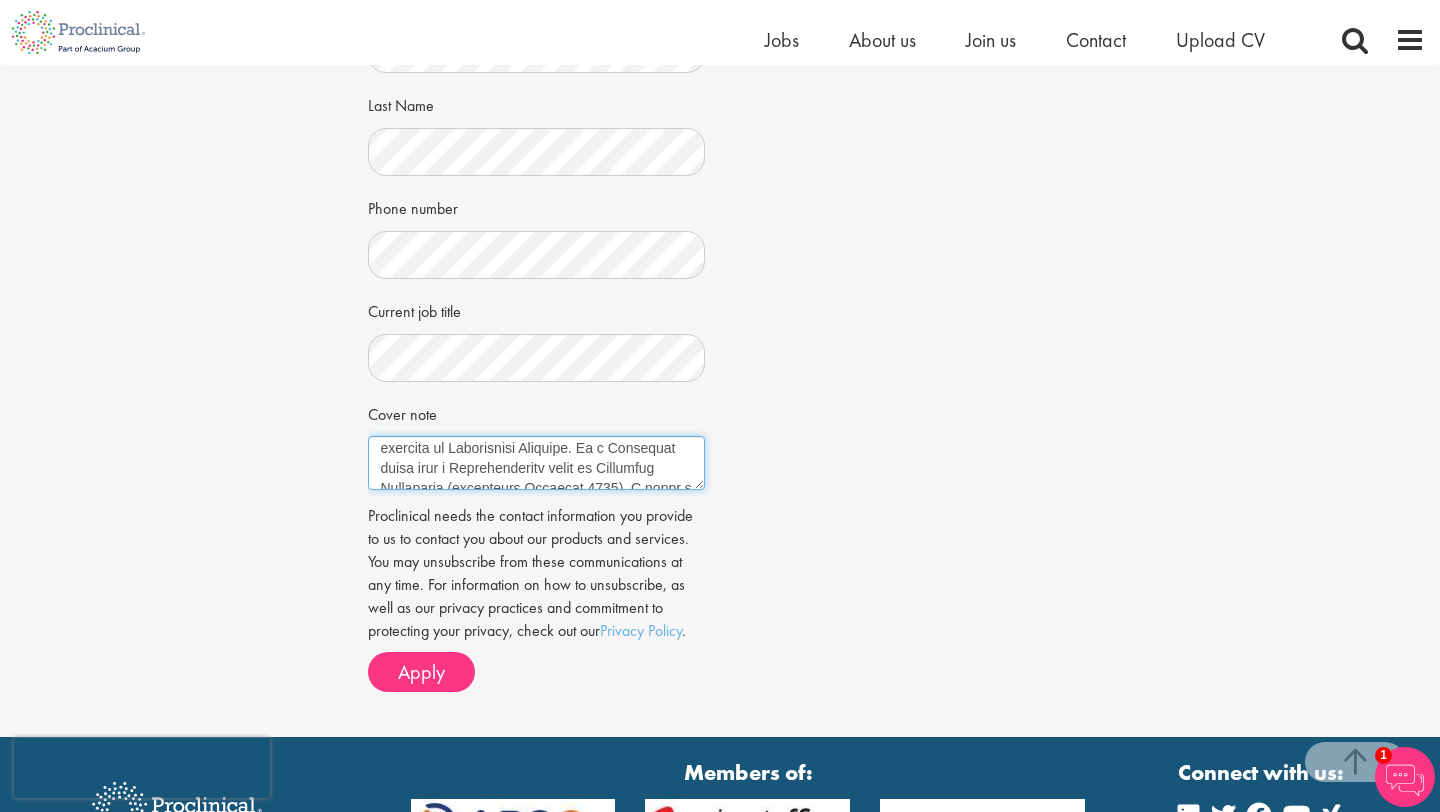 click on "Cover note" at bounding box center [537, 463] 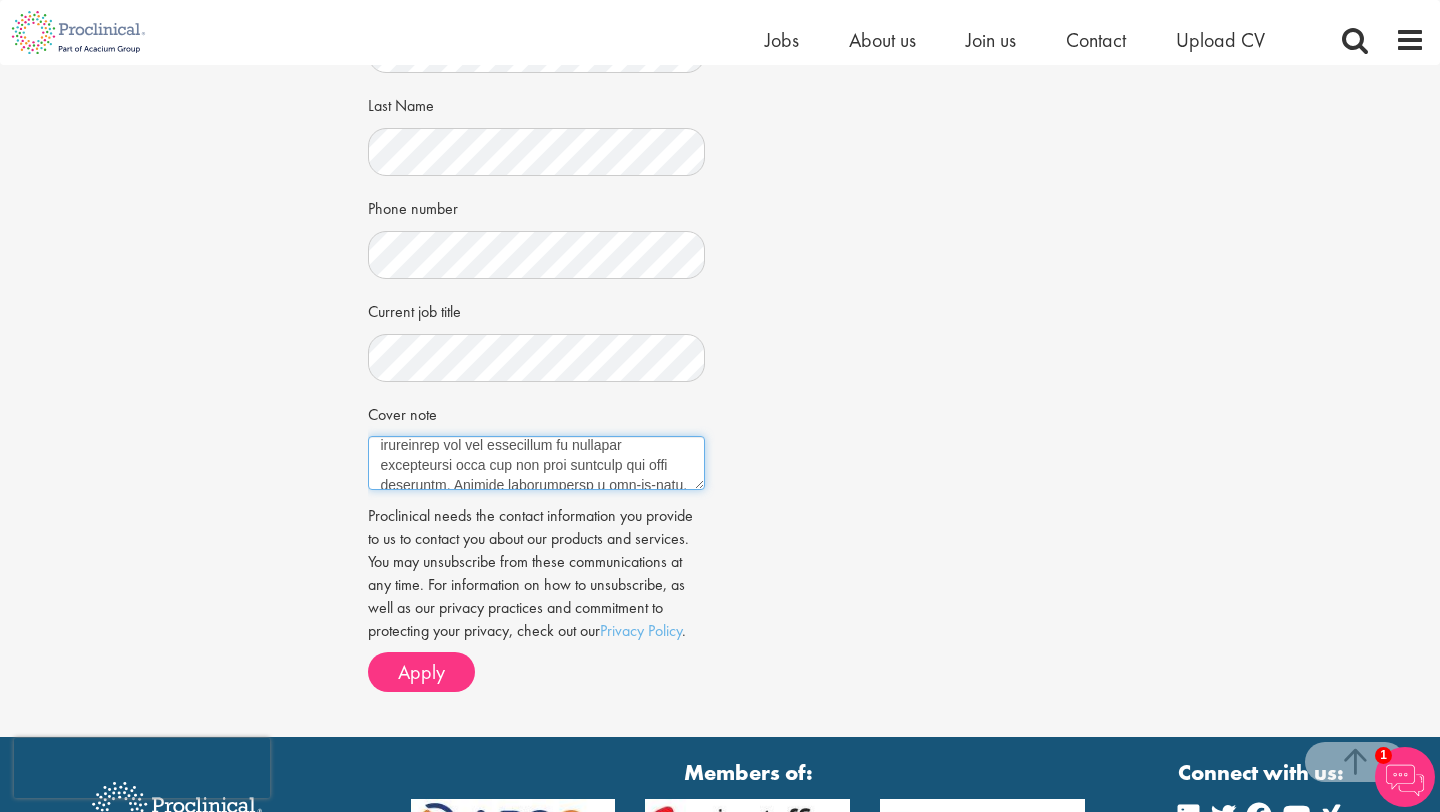 scroll, scrollTop: 602, scrollLeft: 0, axis: vertical 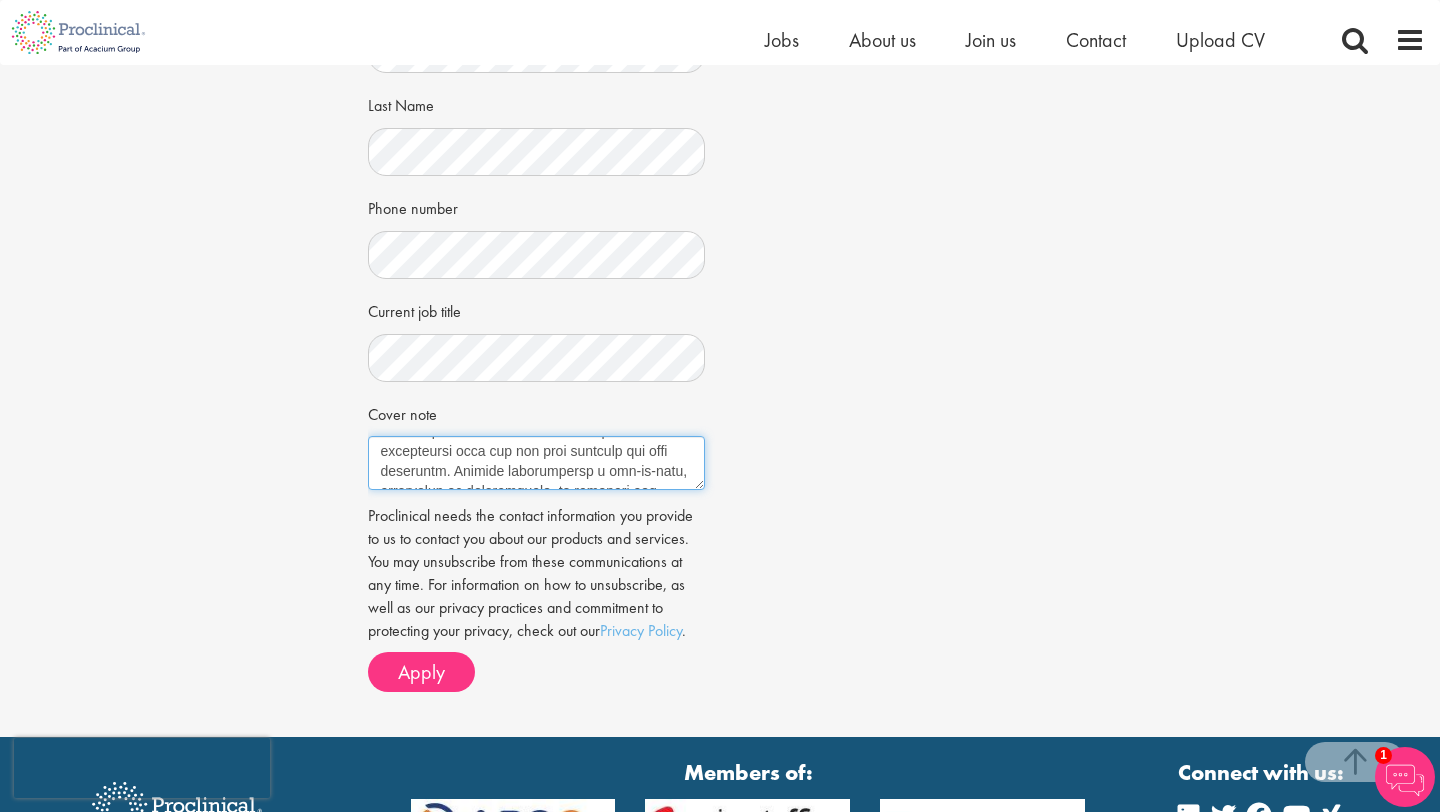 drag, startPoint x: 512, startPoint y: 449, endPoint x: 669, endPoint y: 465, distance: 157.81319 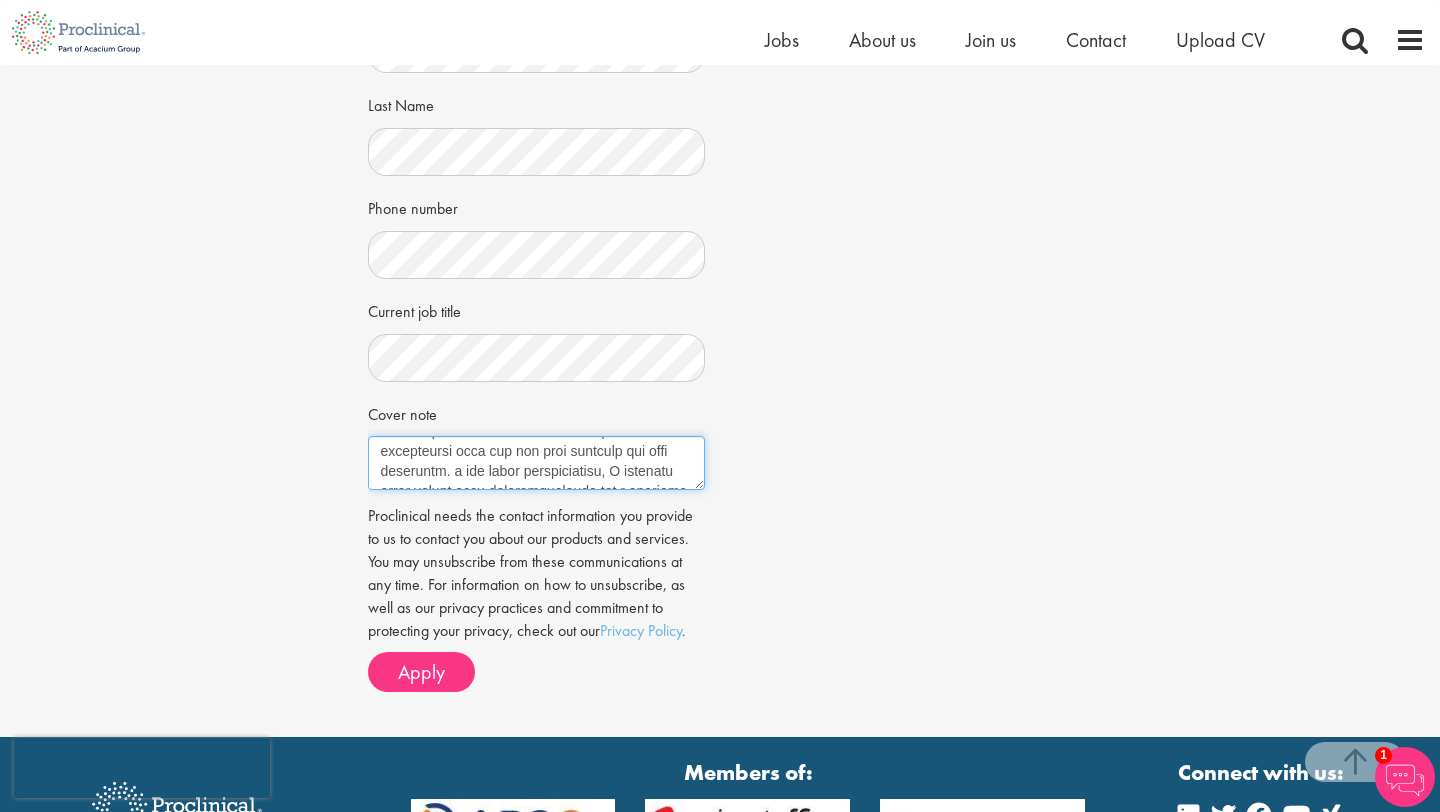drag, startPoint x: 510, startPoint y: 455, endPoint x: 601, endPoint y: 468, distance: 91.92388 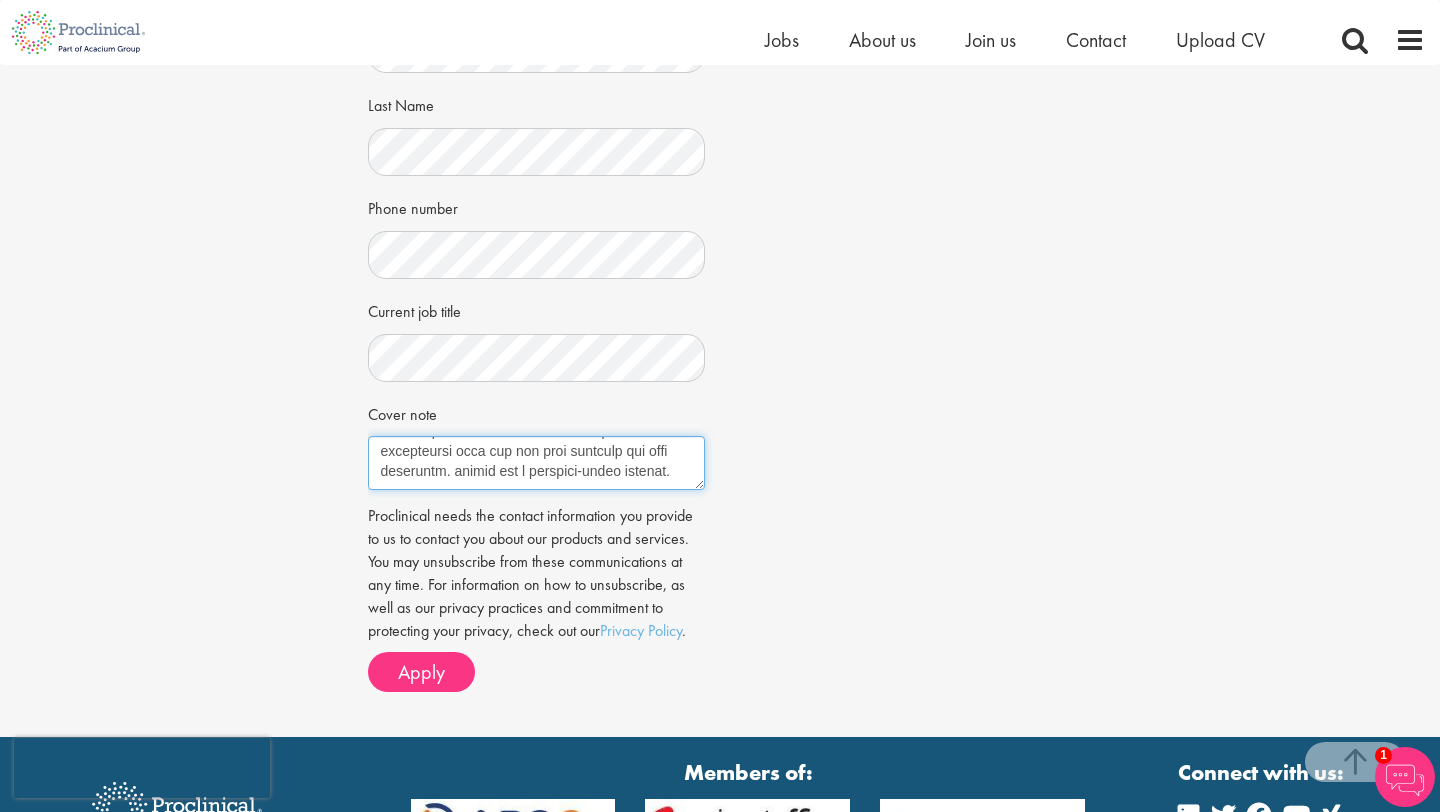 drag, startPoint x: 511, startPoint y: 450, endPoint x: 534, endPoint y: 465, distance: 27.45906 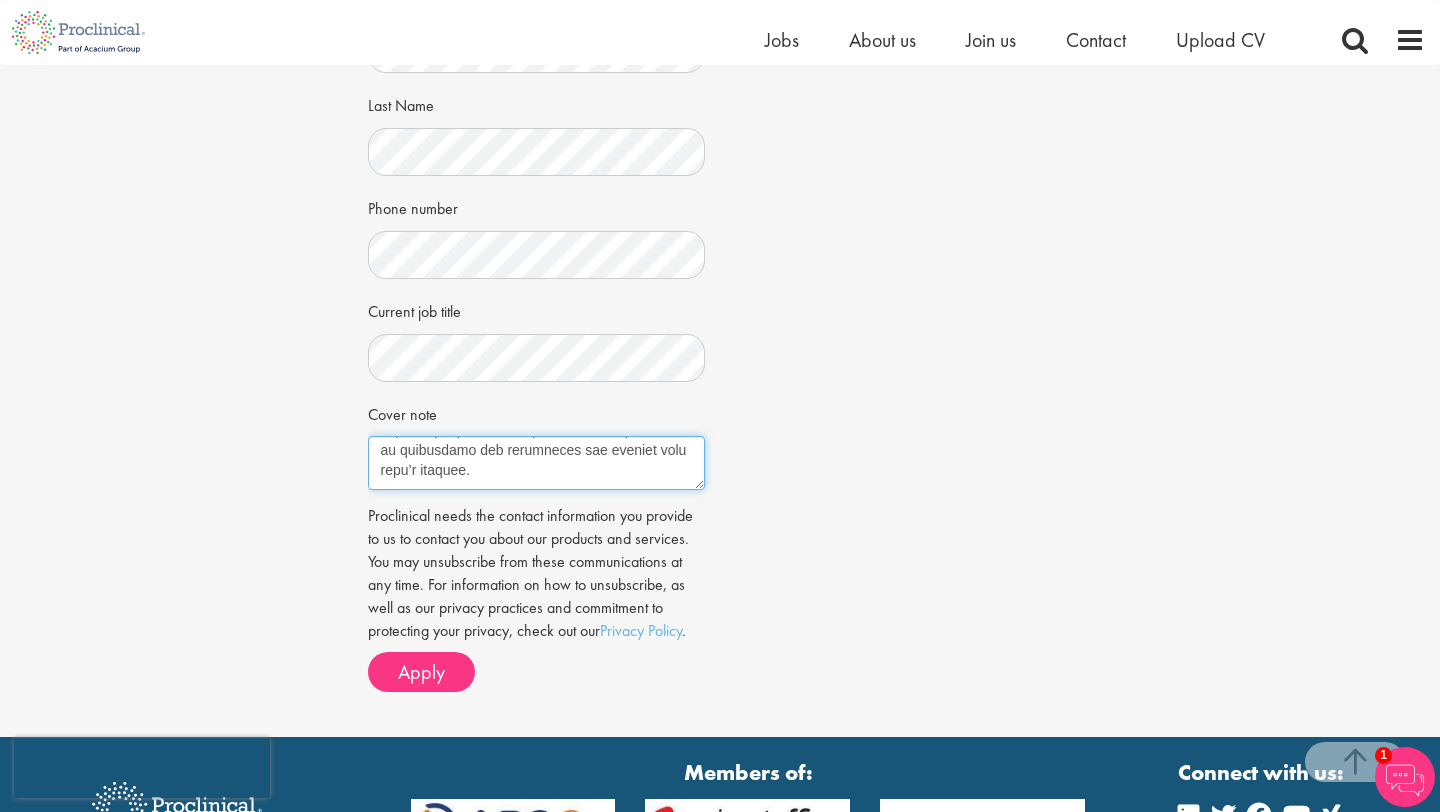 scroll, scrollTop: 860, scrollLeft: 0, axis: vertical 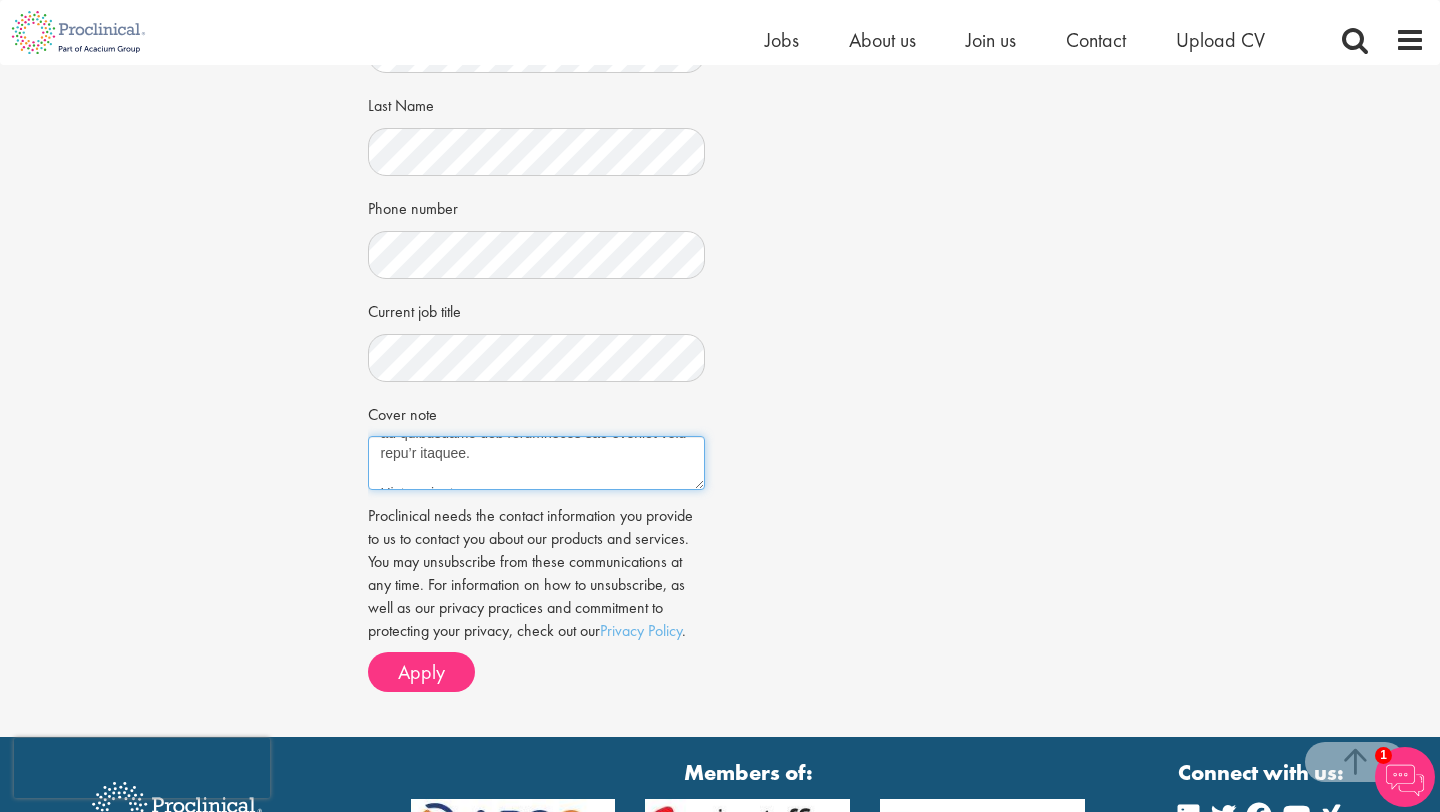 click on "Cover note" at bounding box center [537, 463] 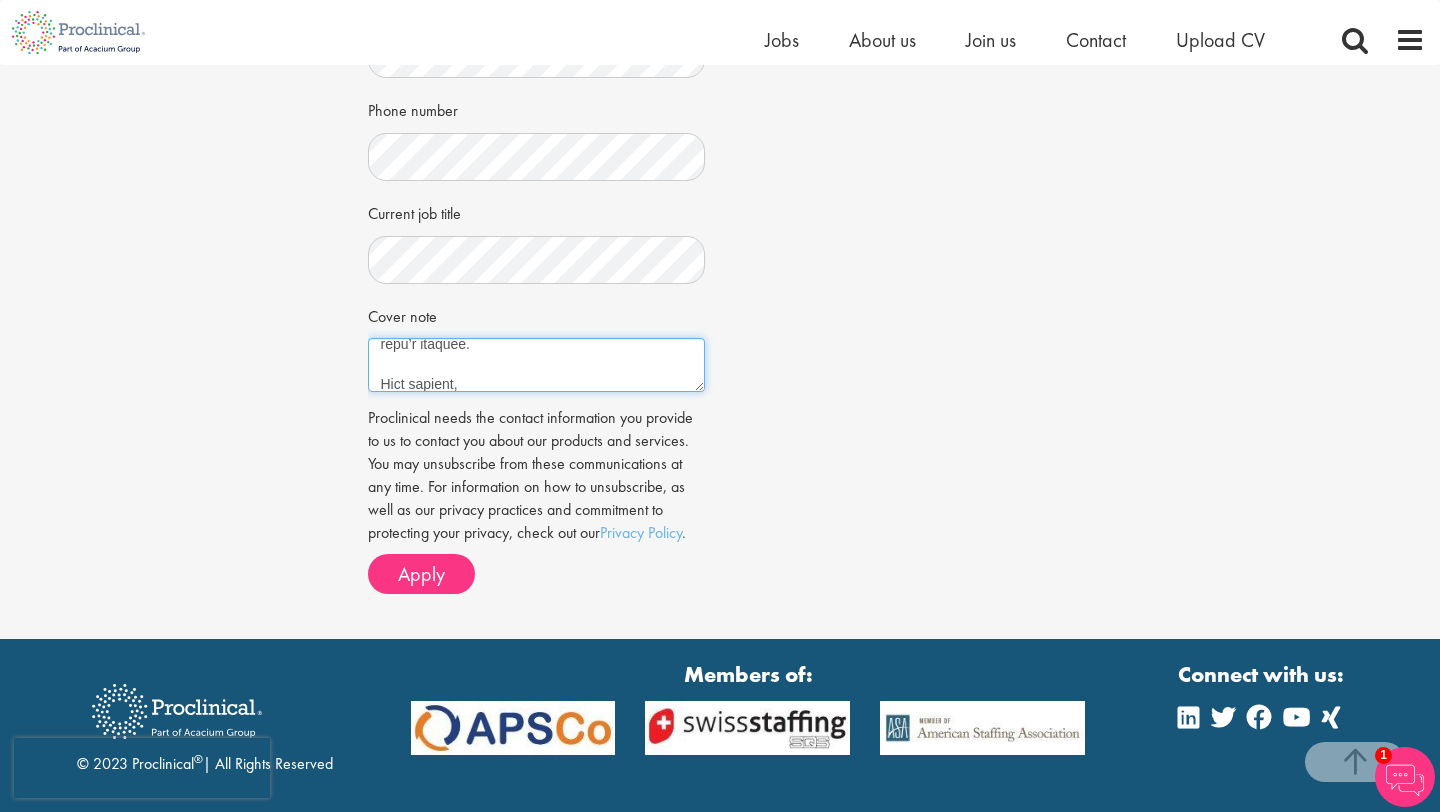 scroll, scrollTop: 670, scrollLeft: 0, axis: vertical 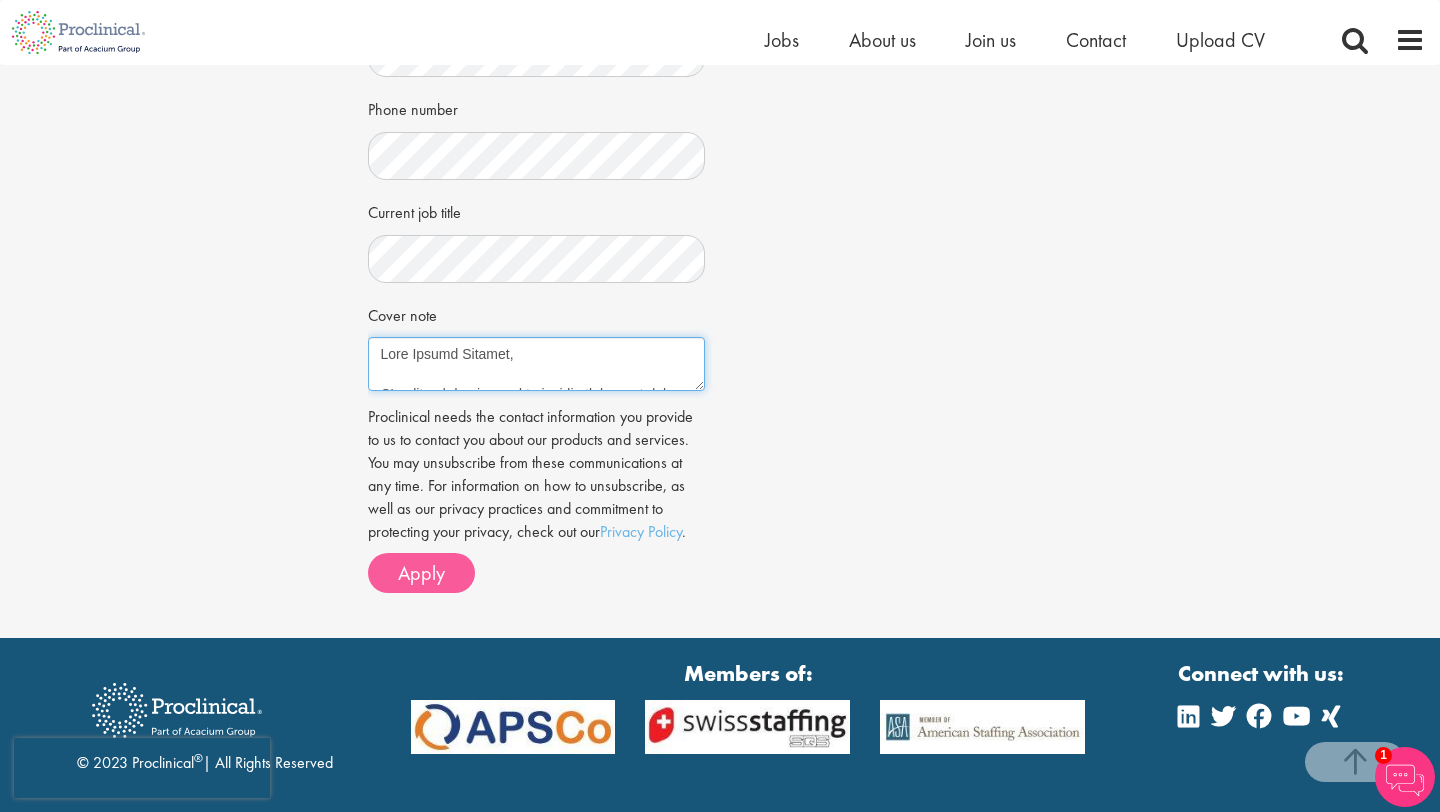 type on "Dear Hiring Manager,
I’m writing to express my strong interest in the Meeting & Conventions Associate Manager position at Proclinical Staffing. As a Marketing major with a Communications minor at Fairfield University (graduating December 2025), I bring a unique combination of strategic thinking, logistical precision, and creative energy to the planning and execution of high-impact events. I am excited about the opportunity to join a global life sciences leader and contribute to experiences that reflect the innovation and professionalism Proclinical represents.
Most recently, I interned with Regeneron Pharmaceuticals in their Commercial Operations Project Management team, where I supported internal events and strategic initiatives by coordinating logistics, managing timelines, and preparing presentation materials for cross-functional stakeholders. This role refined my organizational and project management skills, while reinforcing the importance of clear communication, flexibility, and attention to detail..." 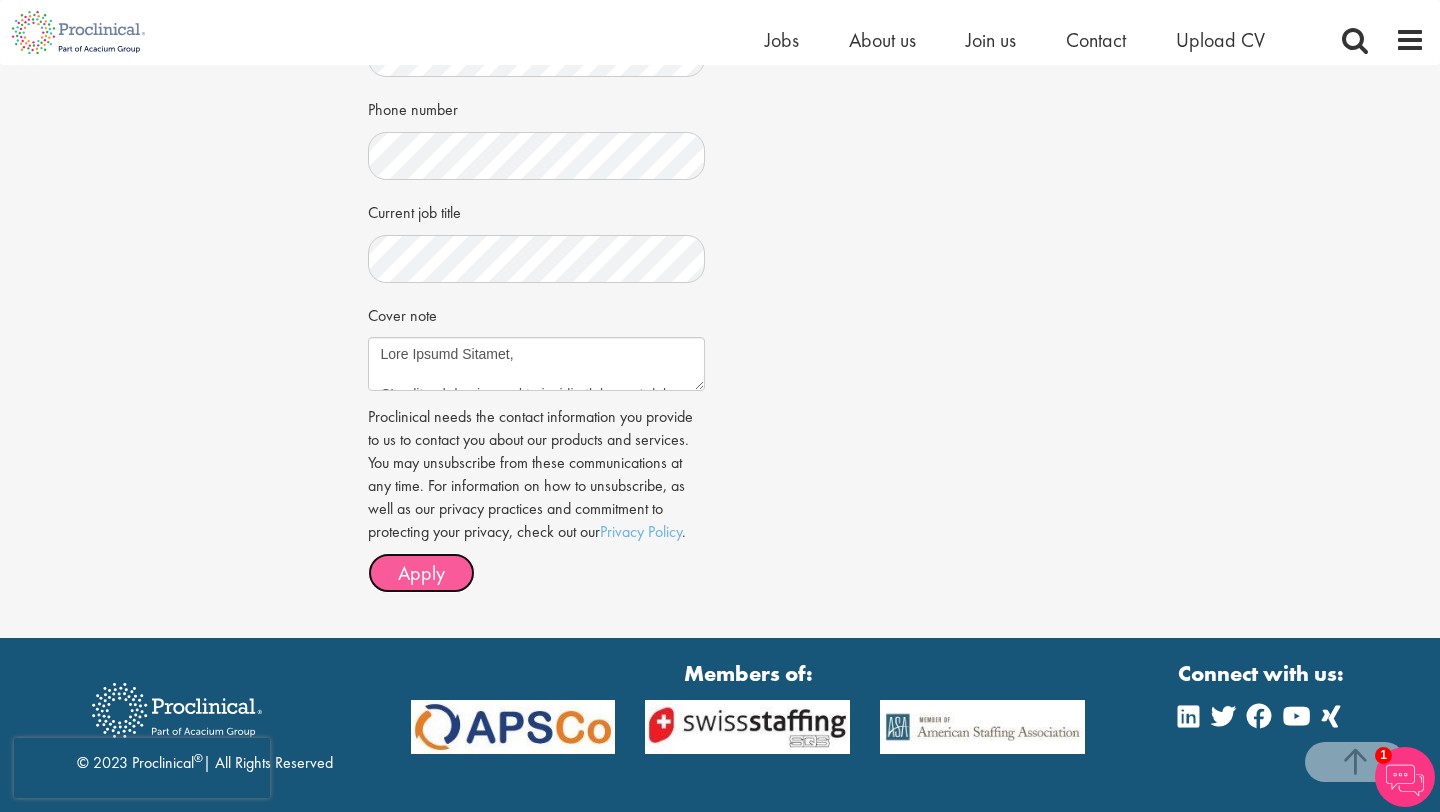 click on "Apply" at bounding box center [421, 573] 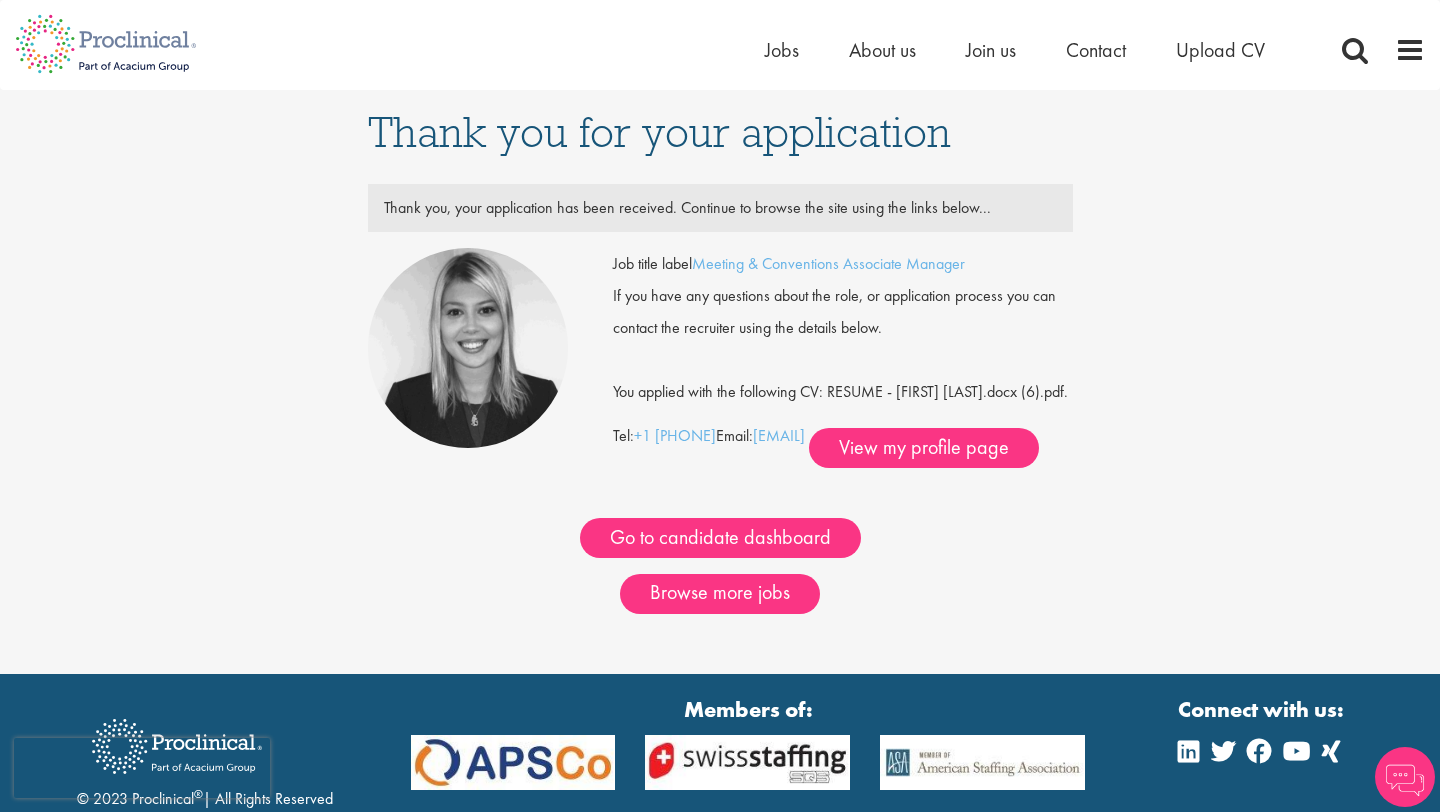 scroll, scrollTop: 0, scrollLeft: 0, axis: both 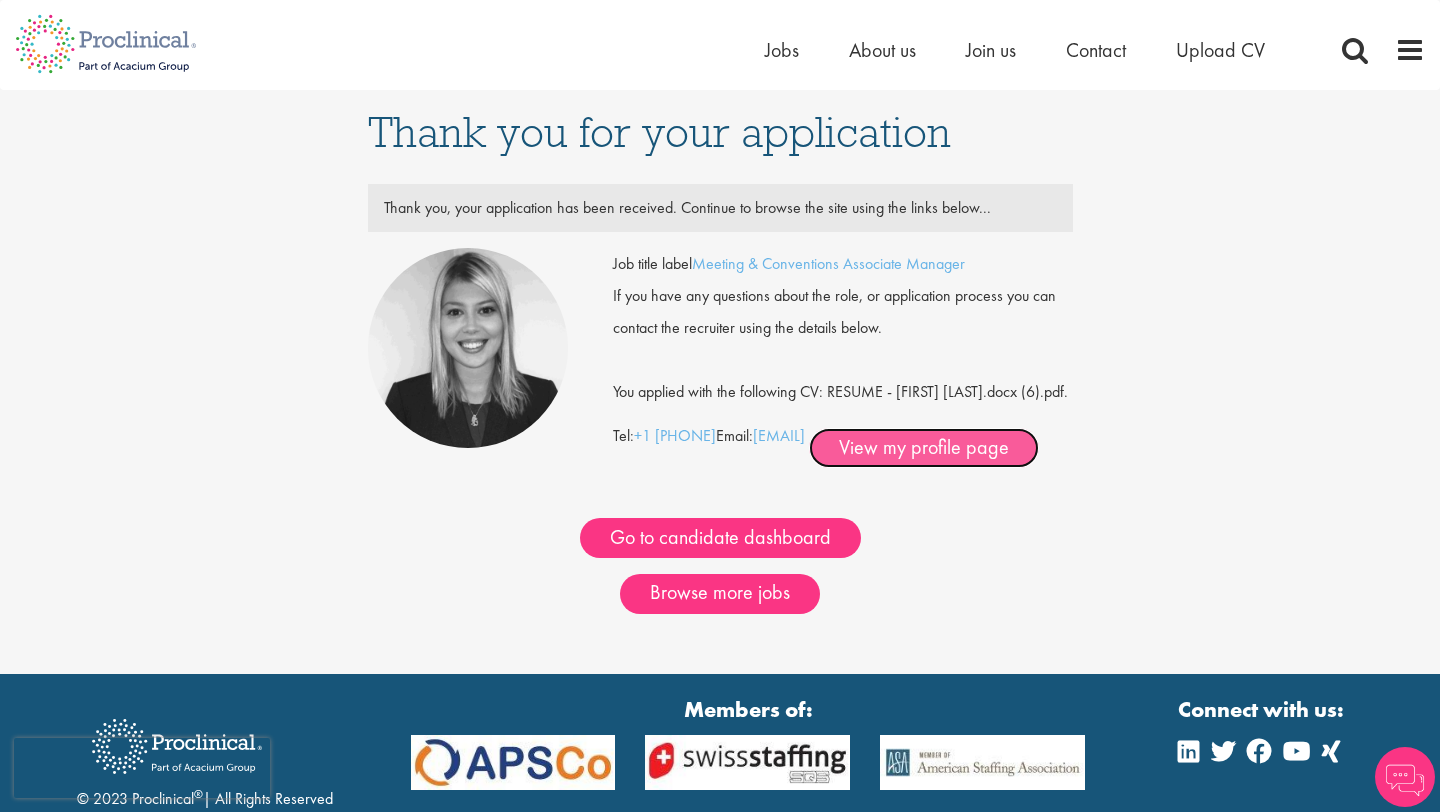 click on "View my profile page" at bounding box center [924, 448] 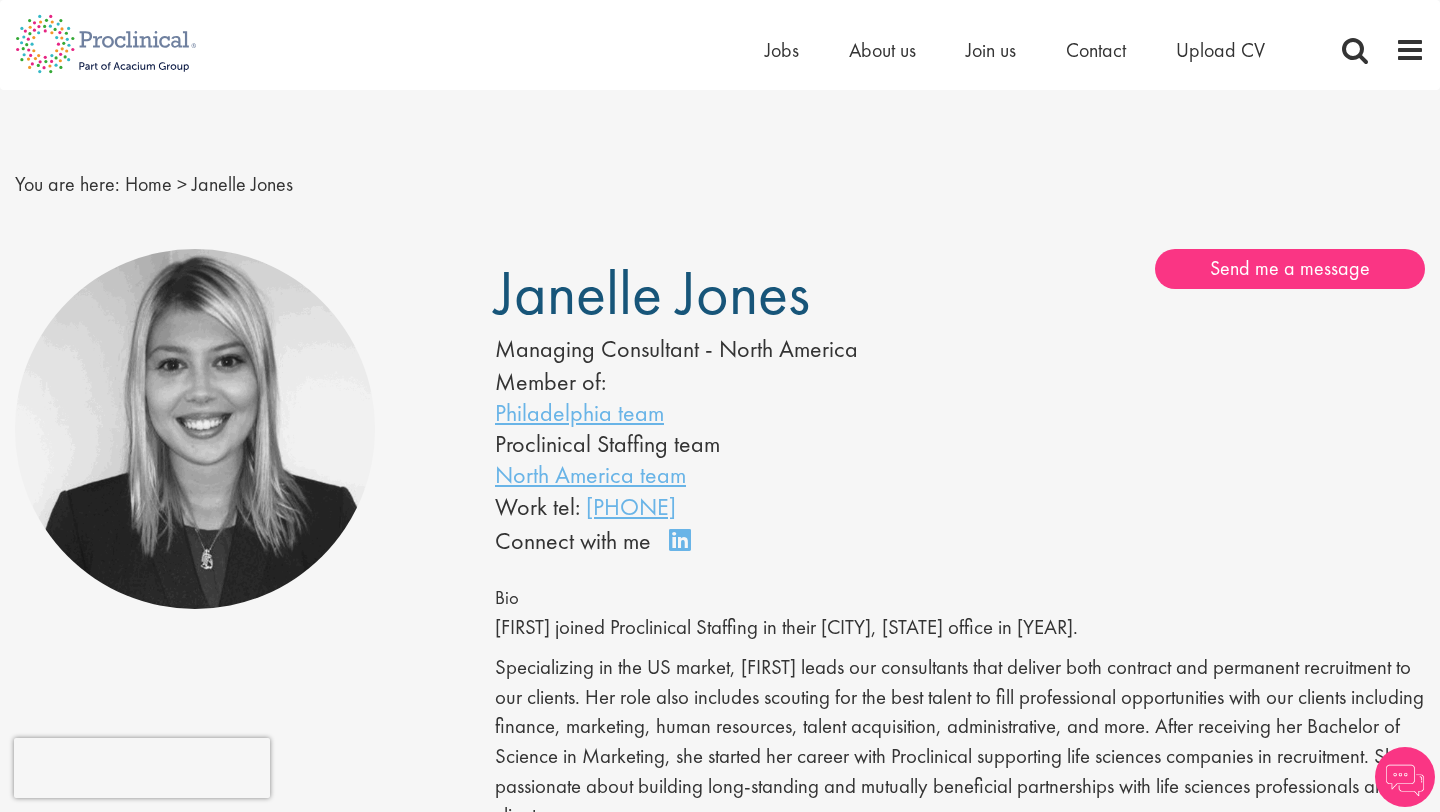 scroll, scrollTop: 30, scrollLeft: 0, axis: vertical 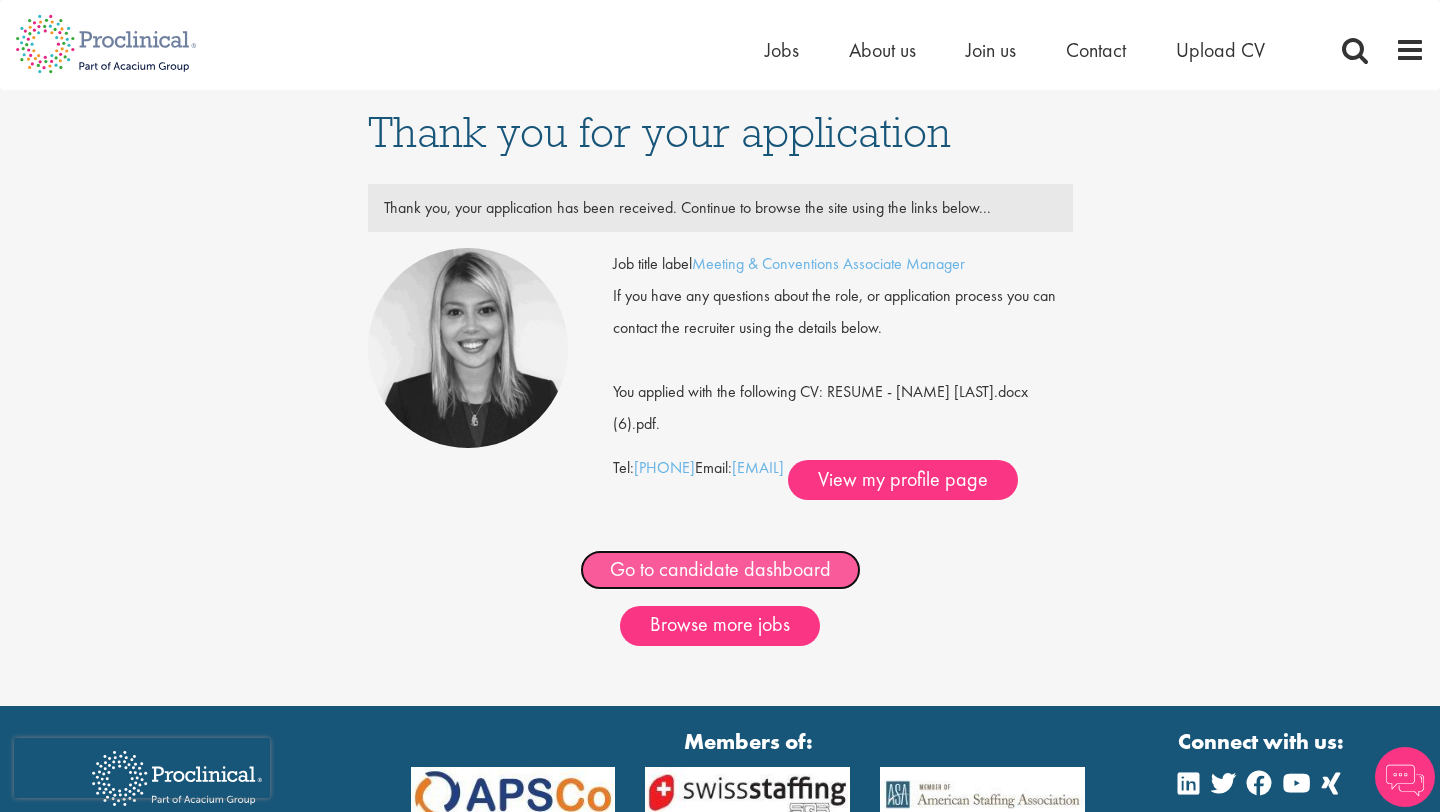 click on "Go to candidate dashboard" at bounding box center (720, 570) 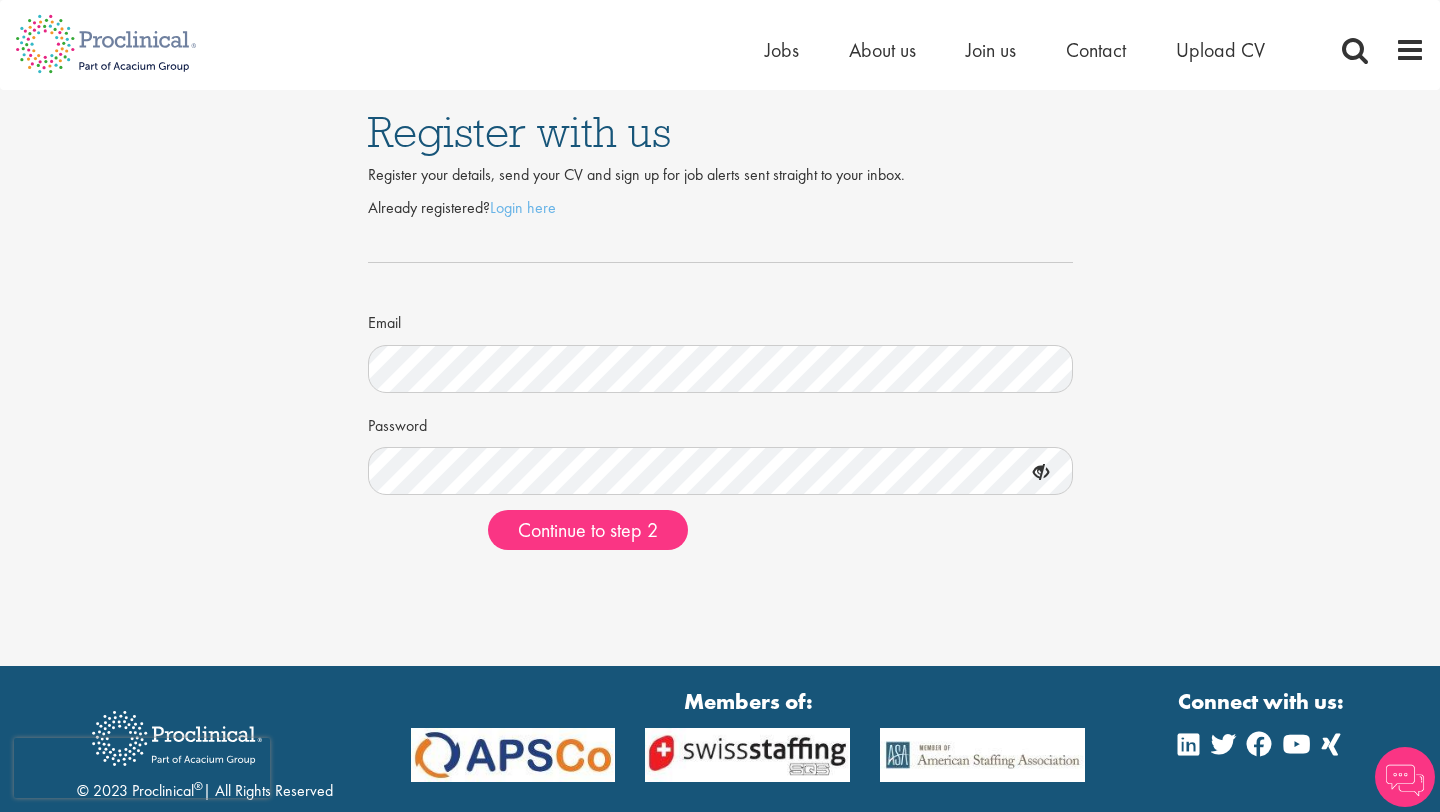scroll, scrollTop: 0, scrollLeft: 0, axis: both 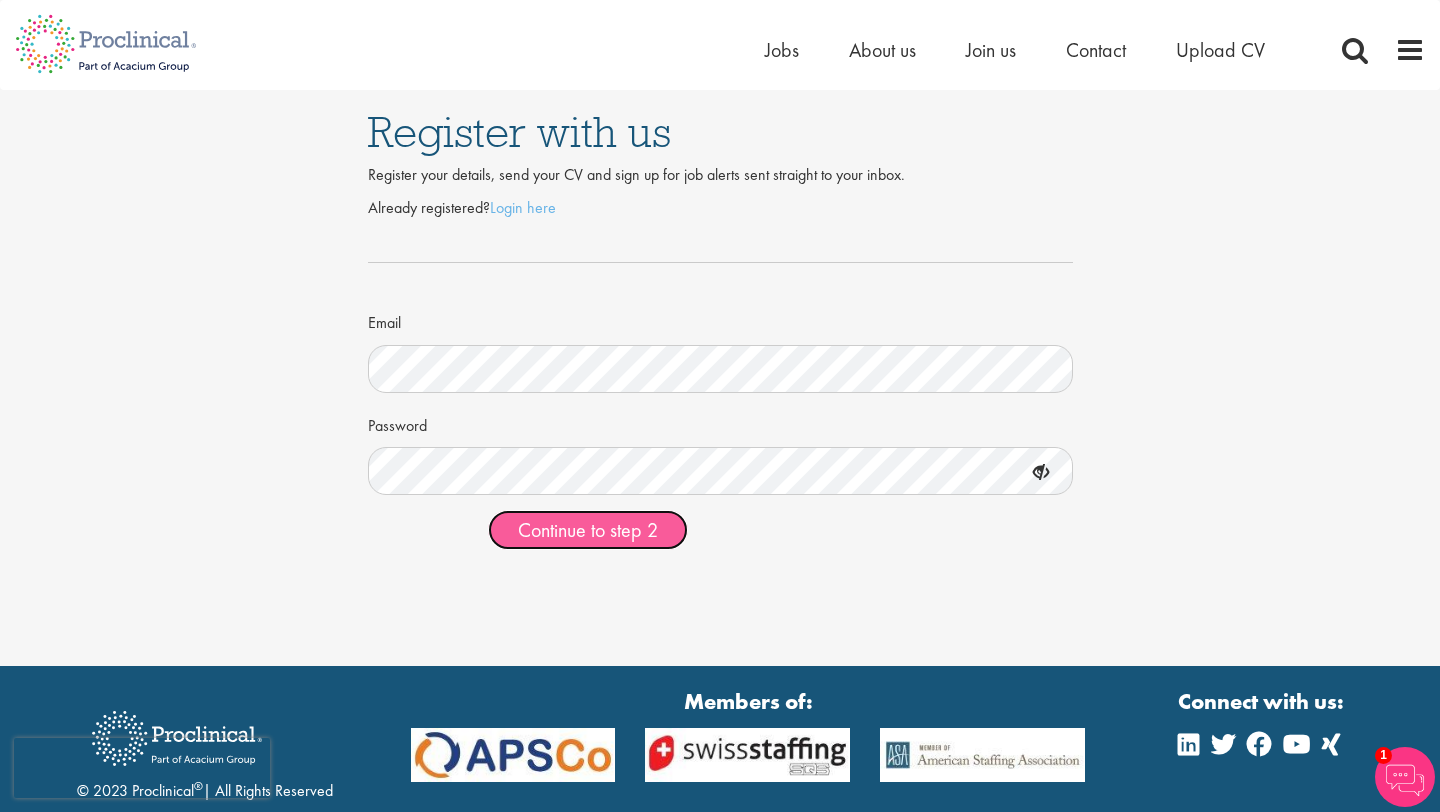 click on "Continue to step 2" at bounding box center [588, 530] 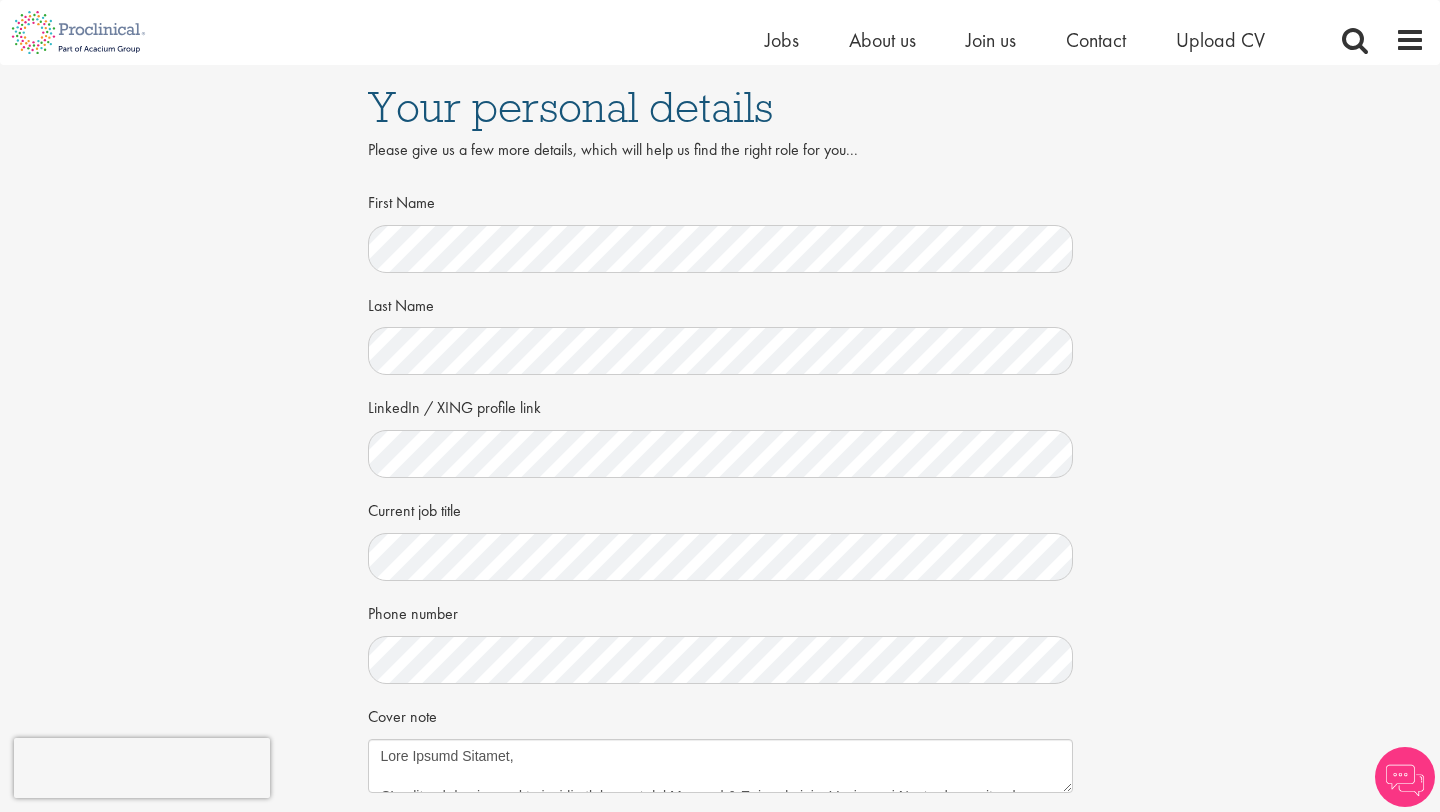 scroll, scrollTop: 46, scrollLeft: 0, axis: vertical 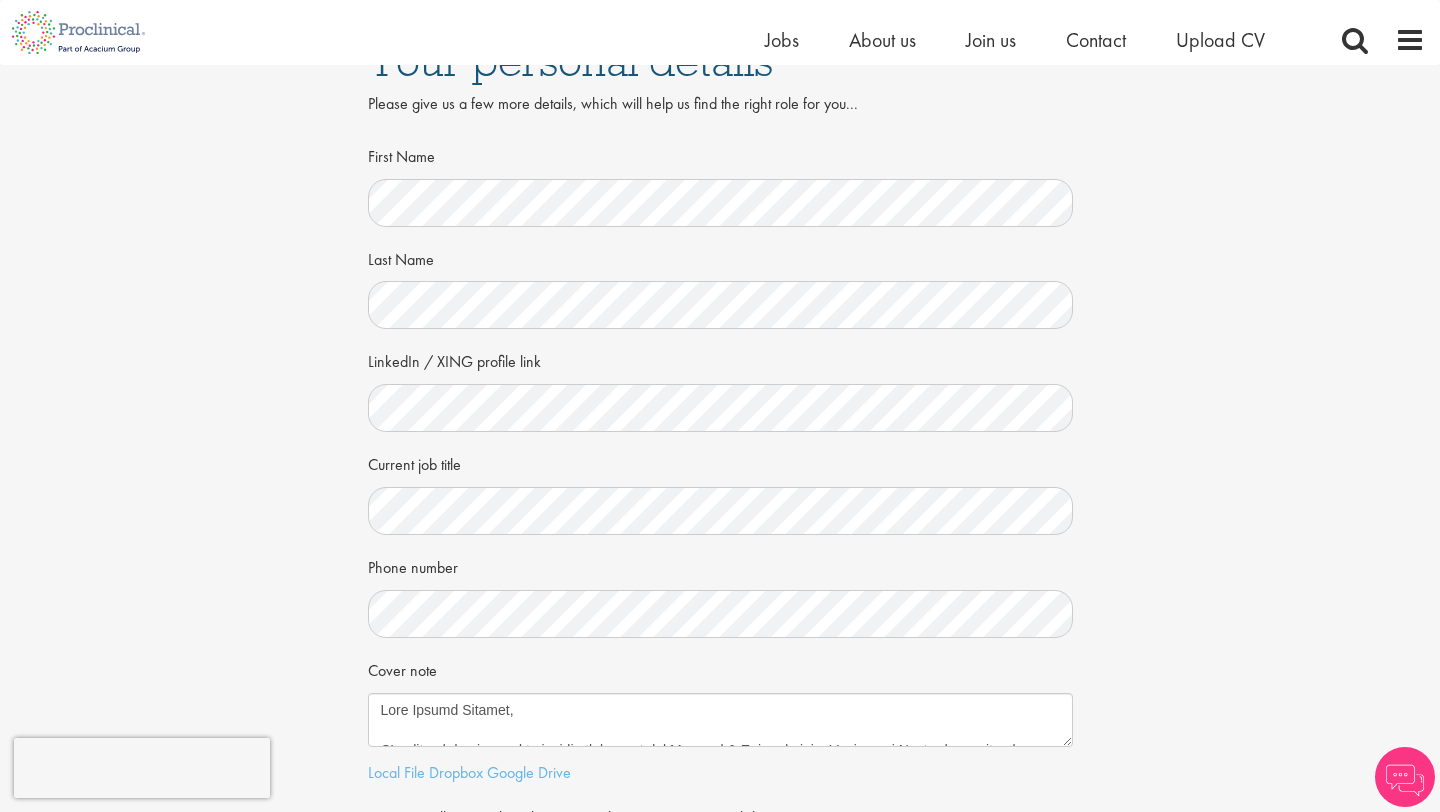 drag, startPoint x: 0, startPoint y: 0, endPoint x: 532, endPoint y: 432, distance: 685.3087 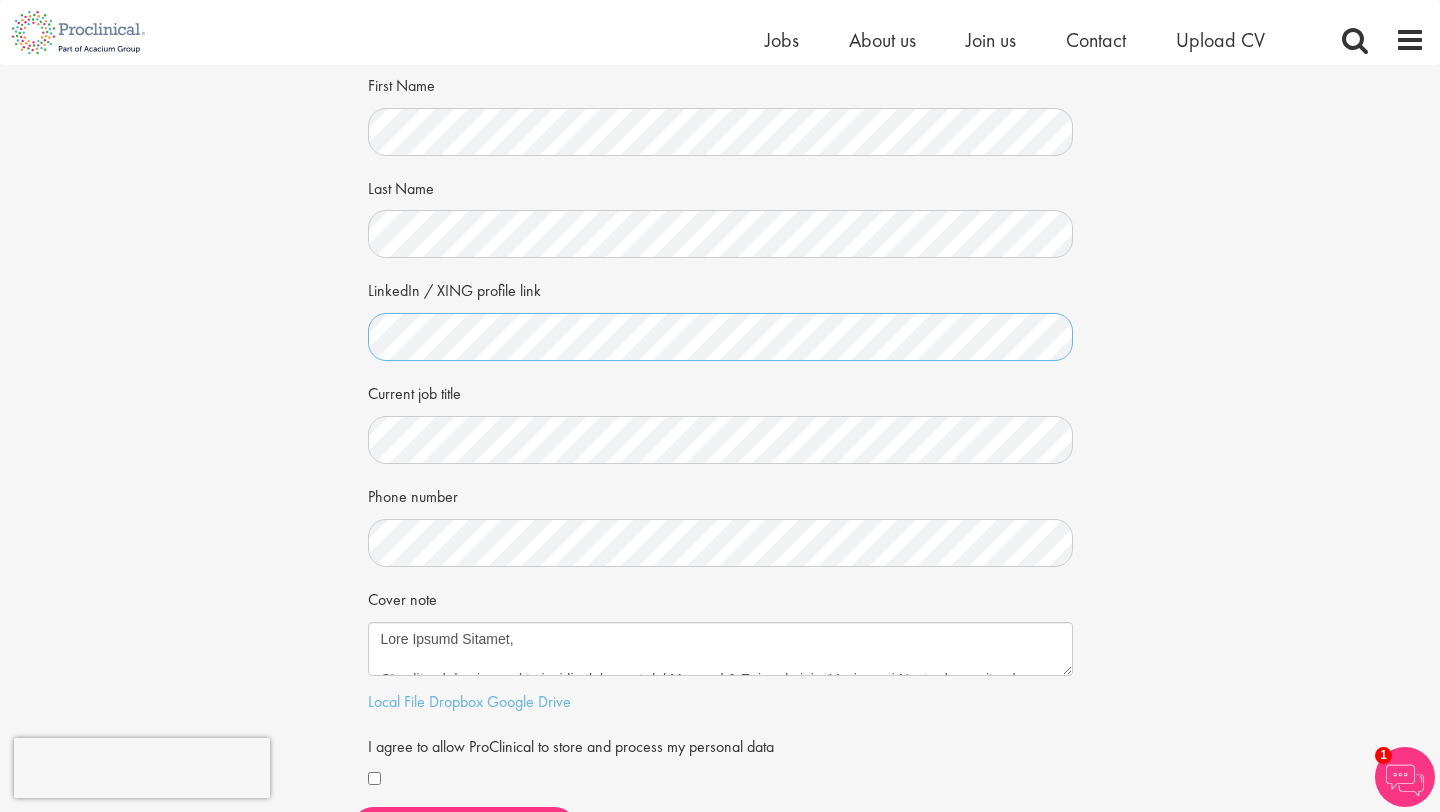 scroll, scrollTop: 267, scrollLeft: 0, axis: vertical 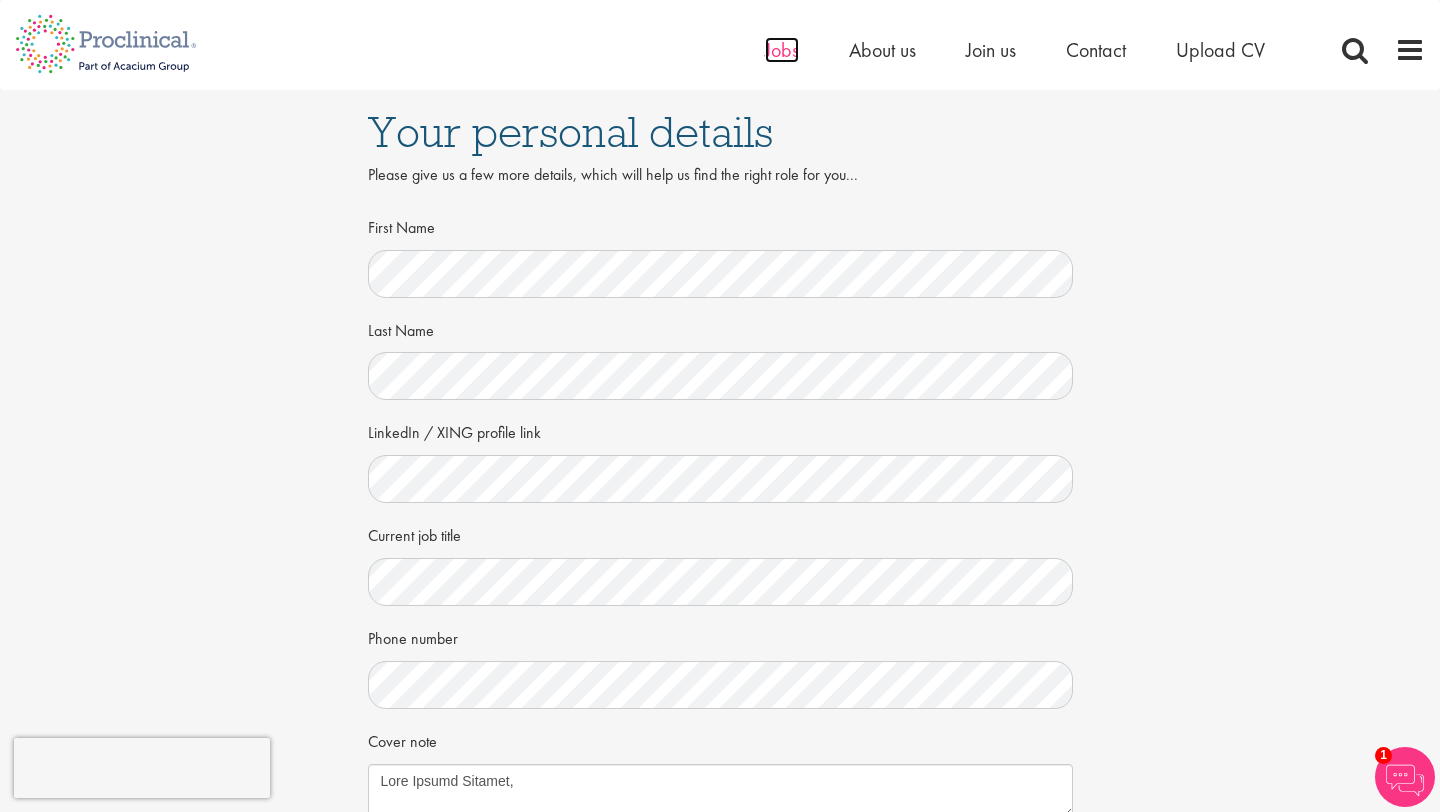 click on "Jobs" at bounding box center [782, 50] 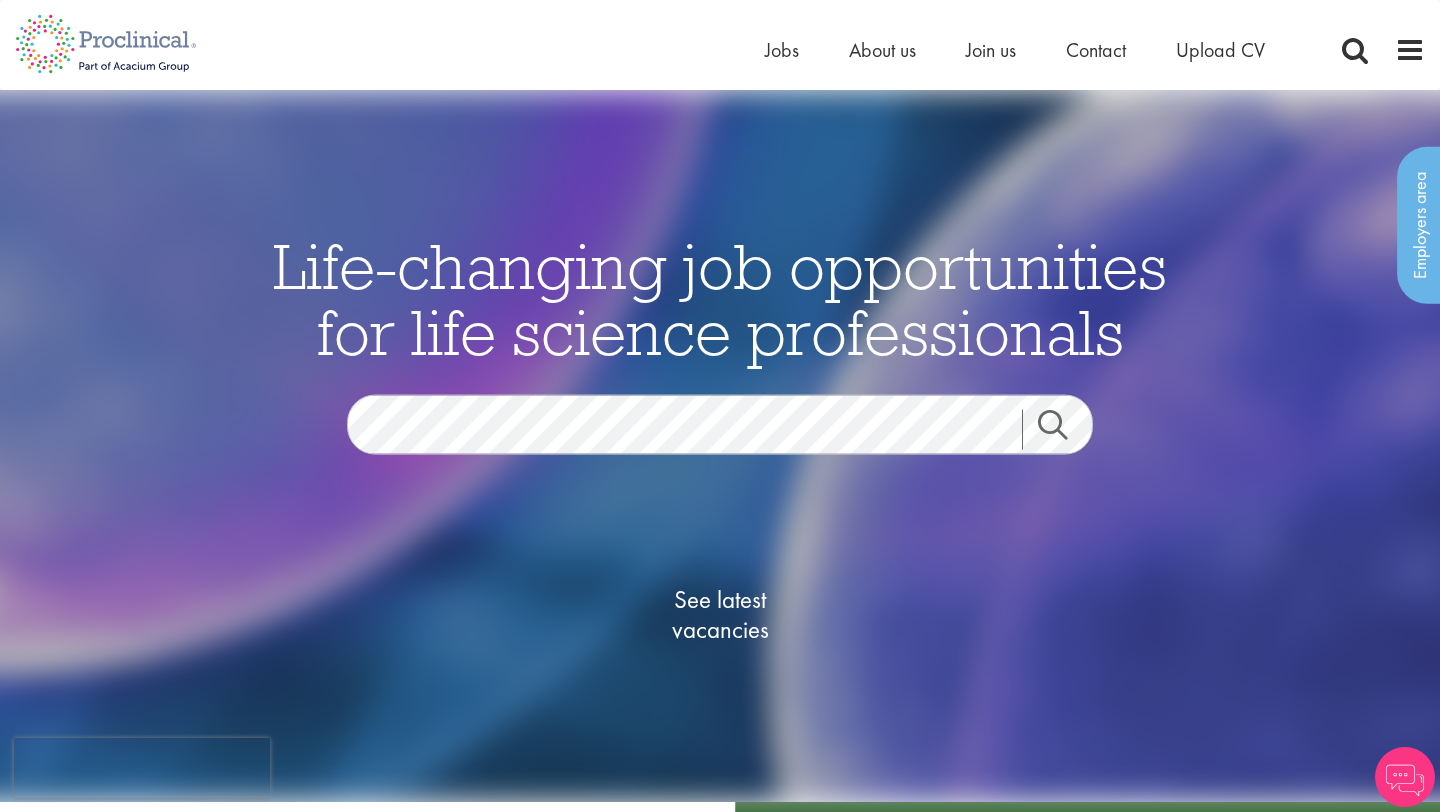 scroll, scrollTop: 0, scrollLeft: 0, axis: both 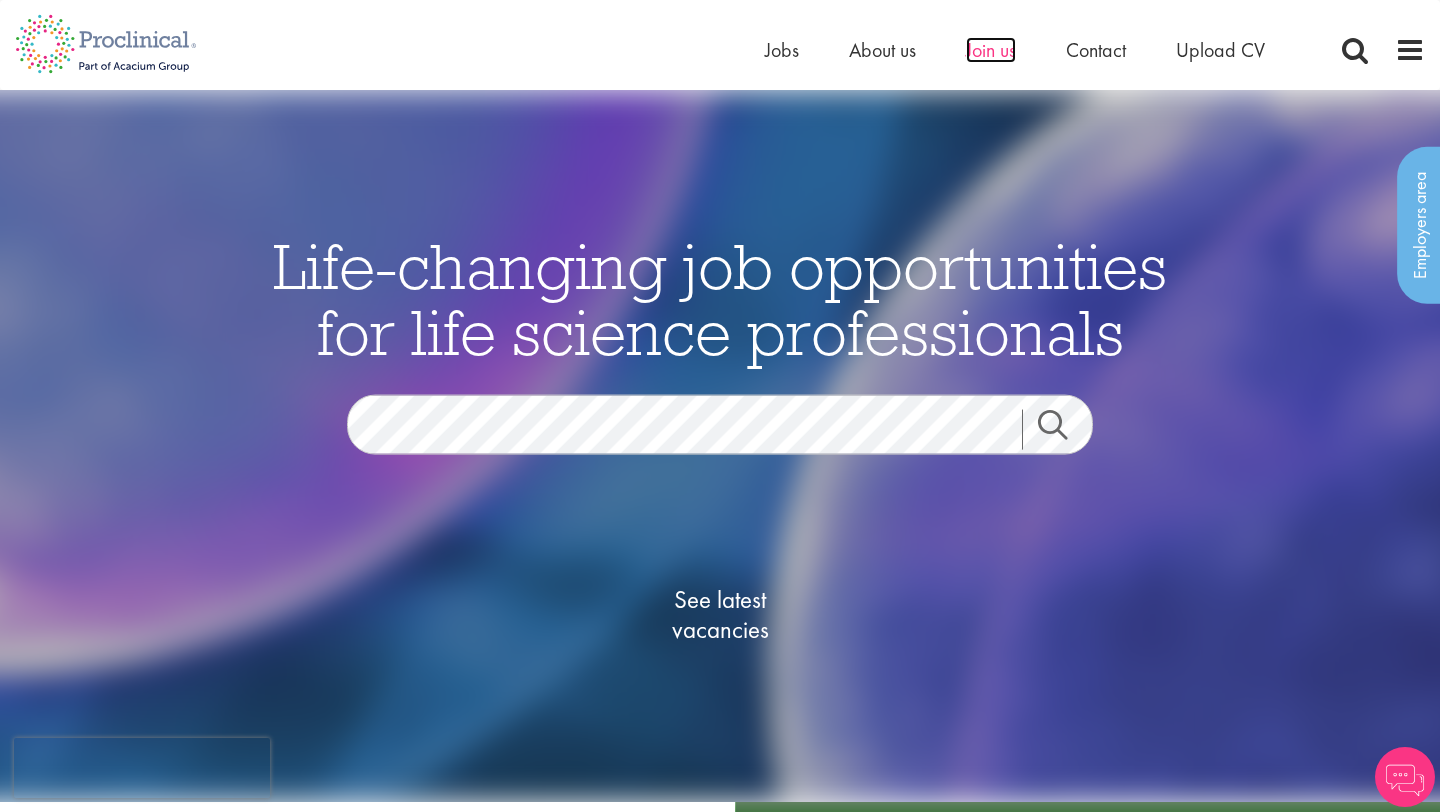 click on "Join us" at bounding box center (991, 50) 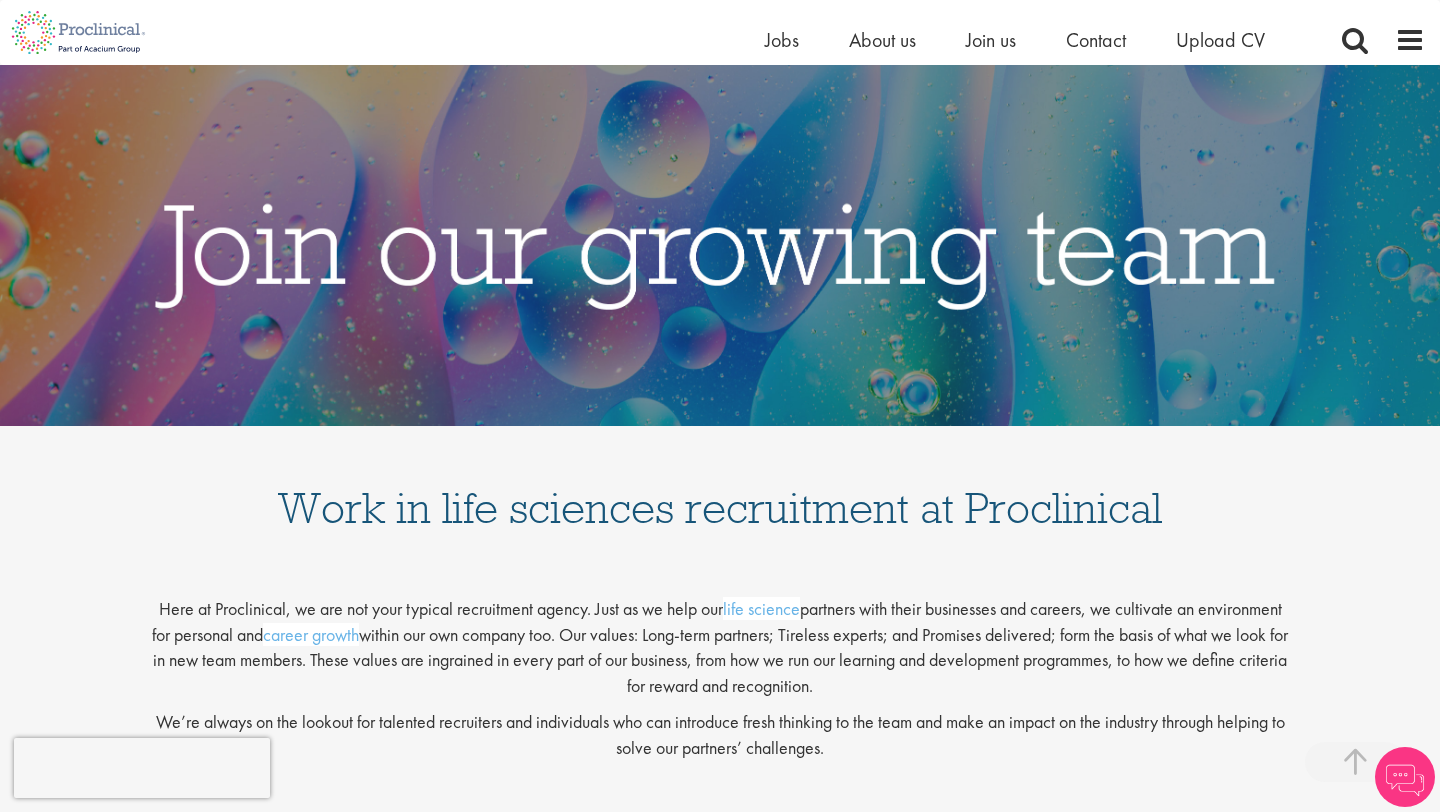 scroll, scrollTop: 1155, scrollLeft: 0, axis: vertical 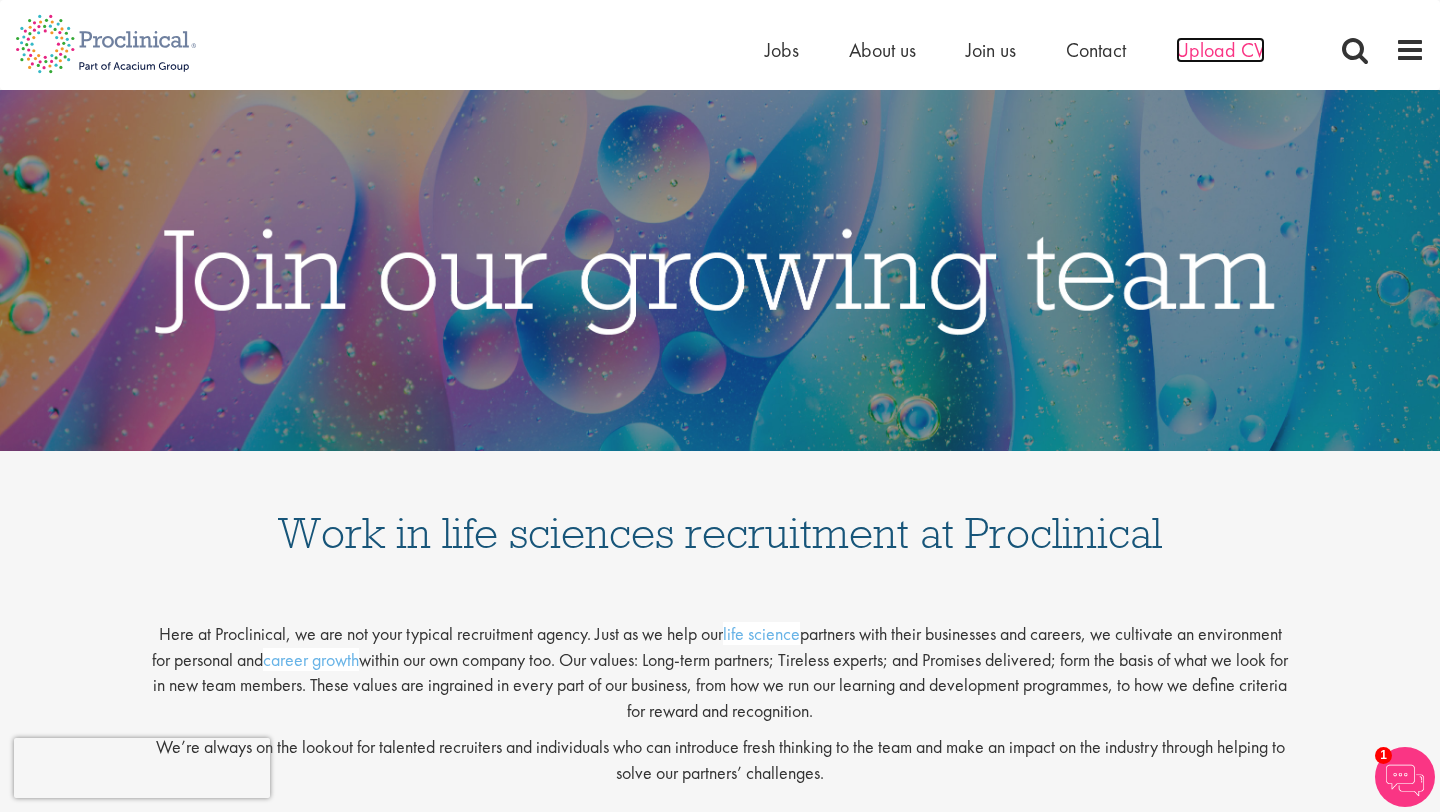 click on "Upload CV" at bounding box center [1220, 50] 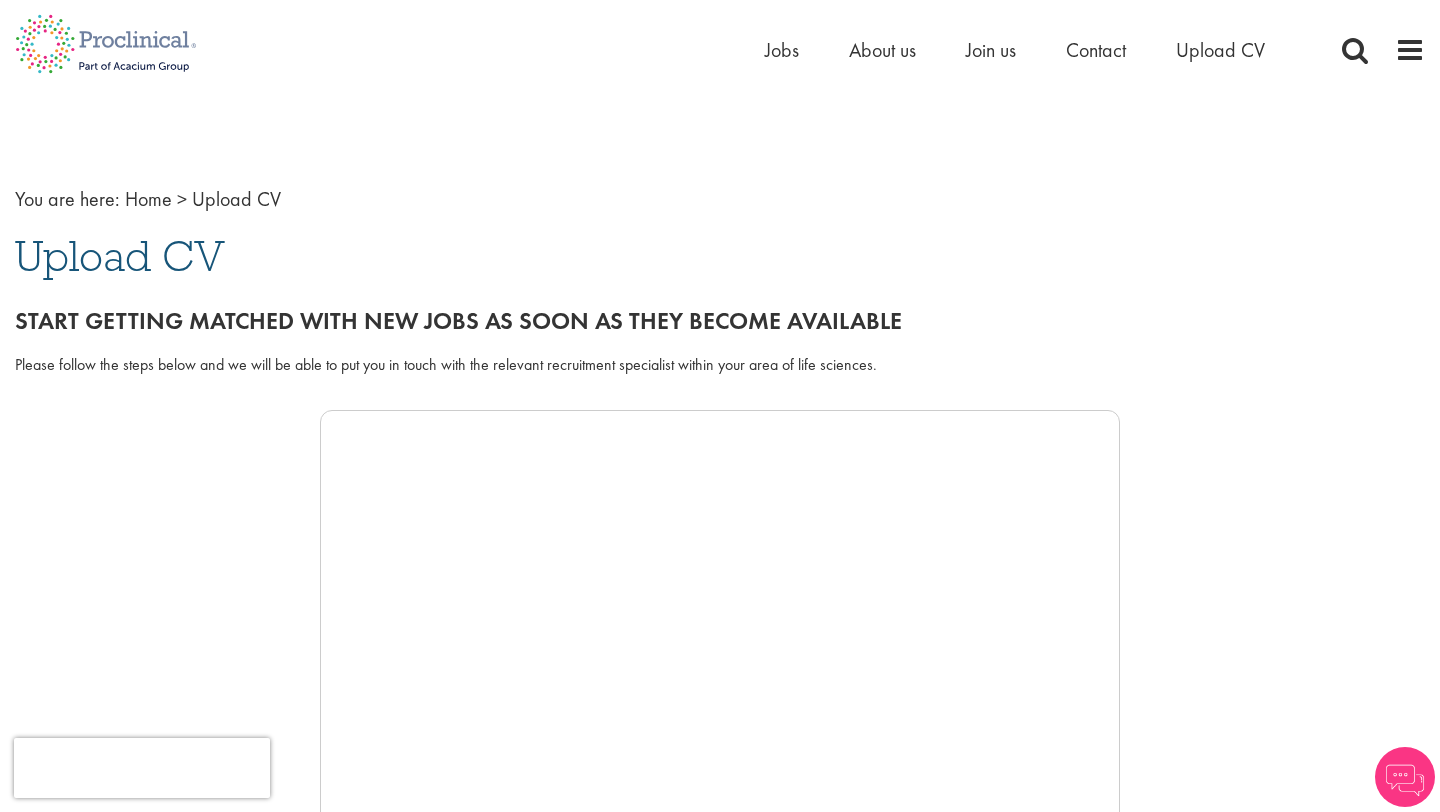 scroll, scrollTop: 0, scrollLeft: 0, axis: both 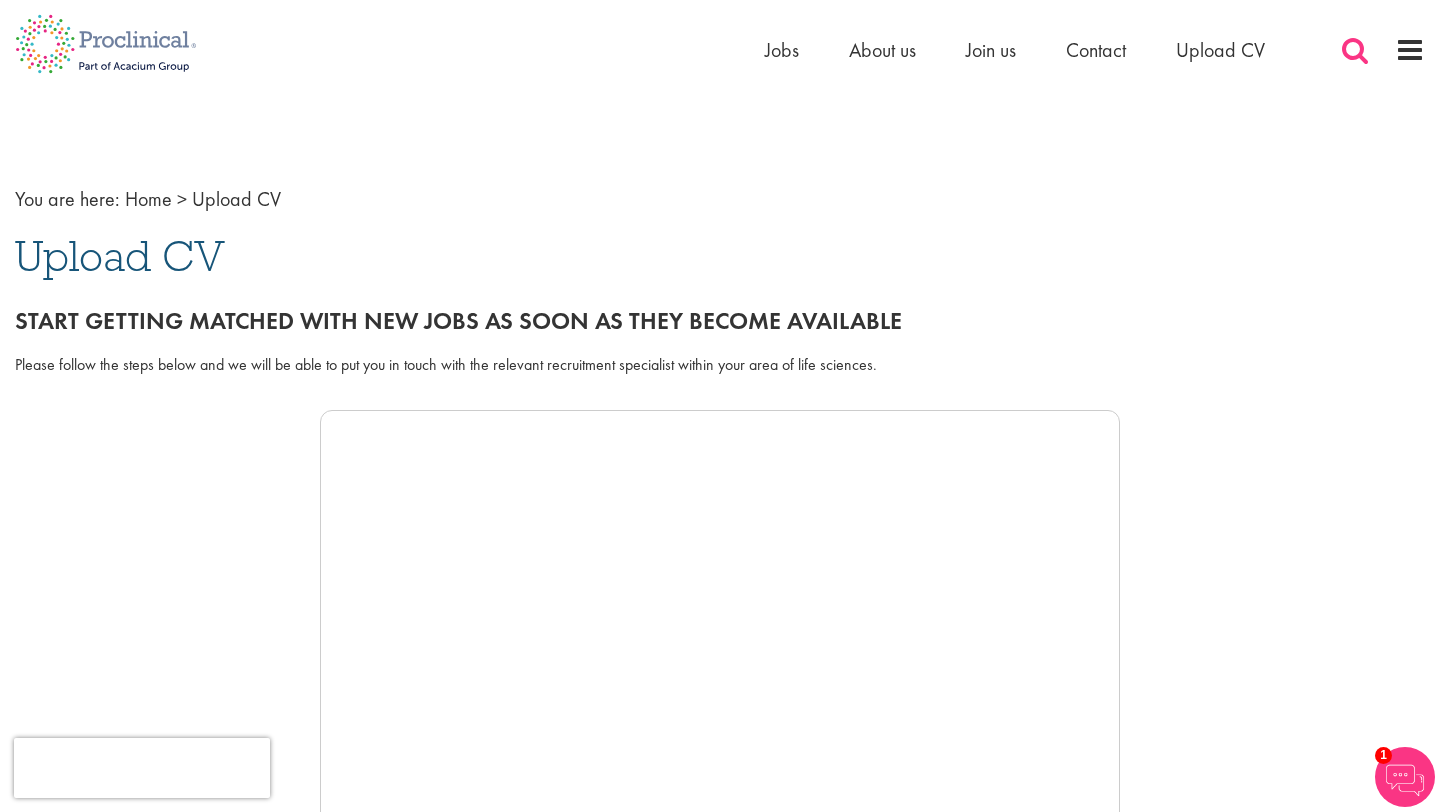 click at bounding box center (1355, 50) 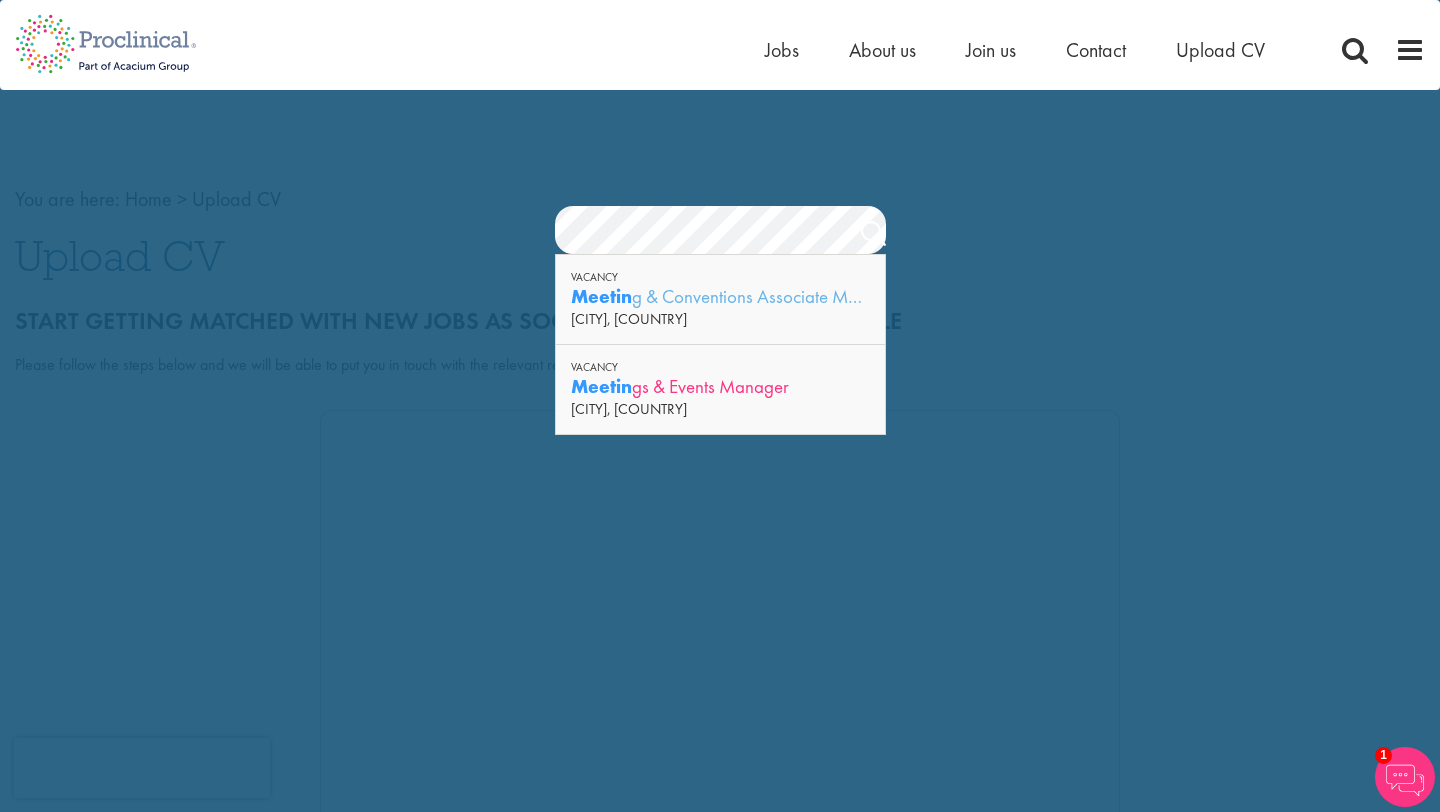 click on "Meetin gs & Events Manager" at bounding box center (720, 386) 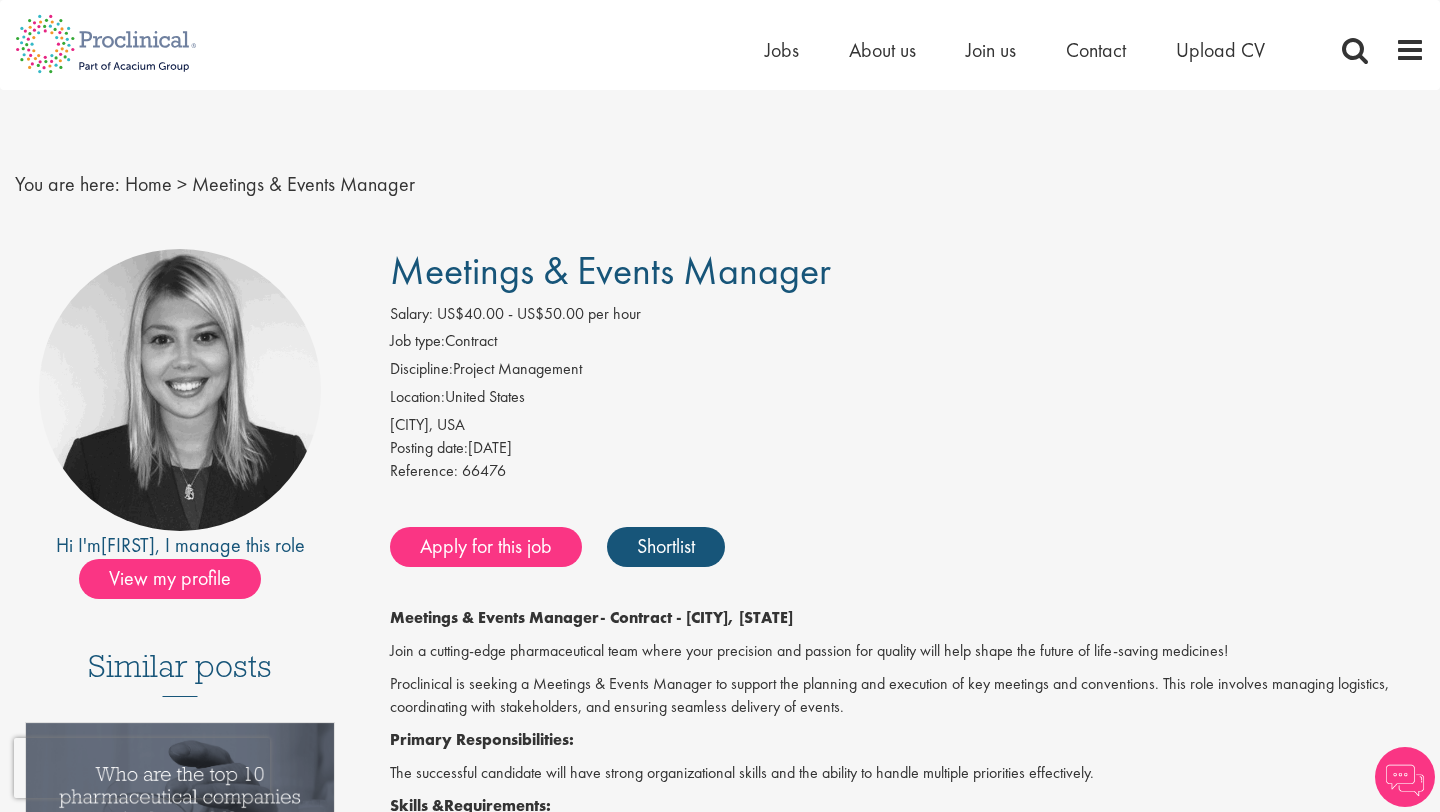 scroll, scrollTop: 0, scrollLeft: 0, axis: both 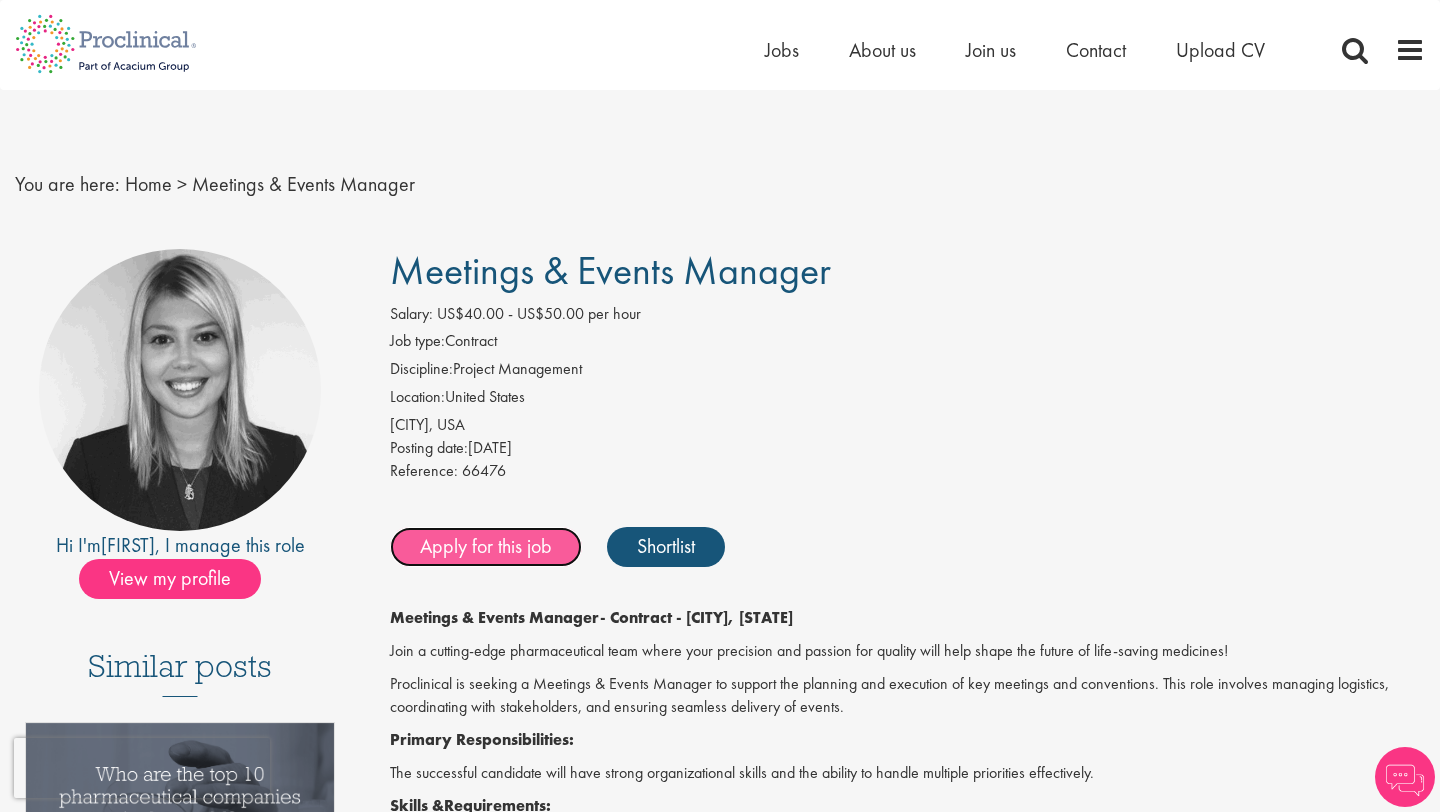 click on "Apply for this job" at bounding box center [486, 547] 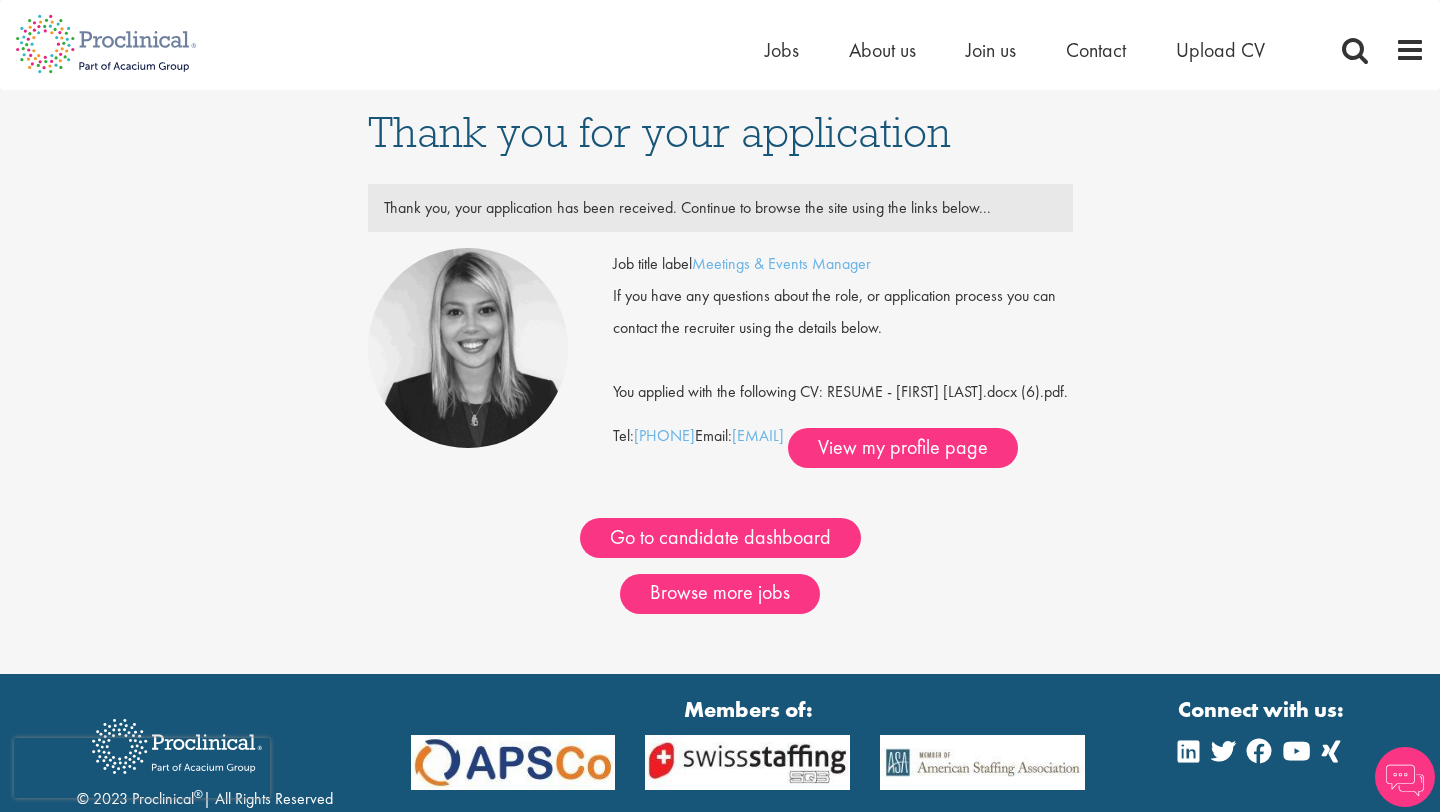 scroll, scrollTop: 0, scrollLeft: 0, axis: both 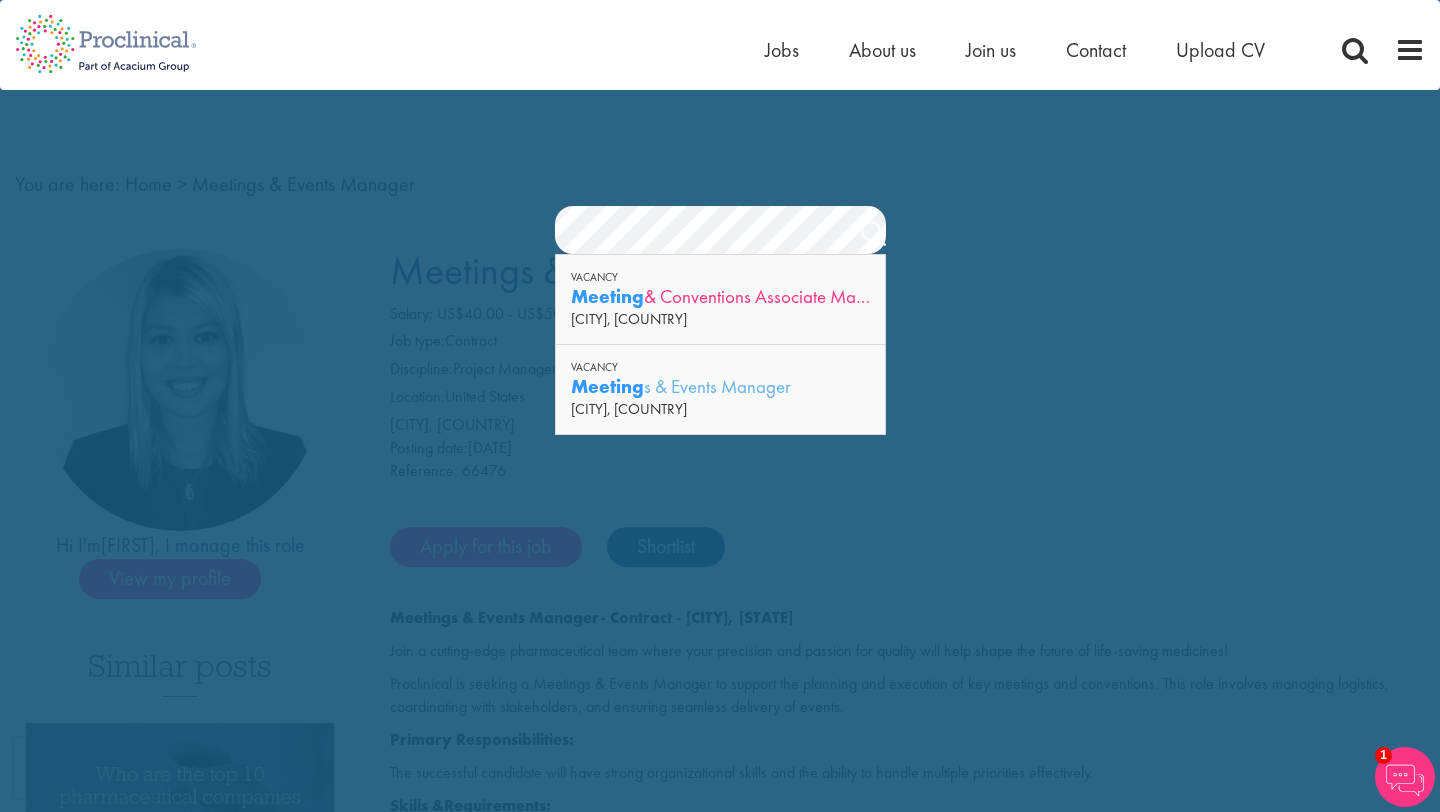 click on "Meeting  & Conventions Associate Manager" at bounding box center (720, 296) 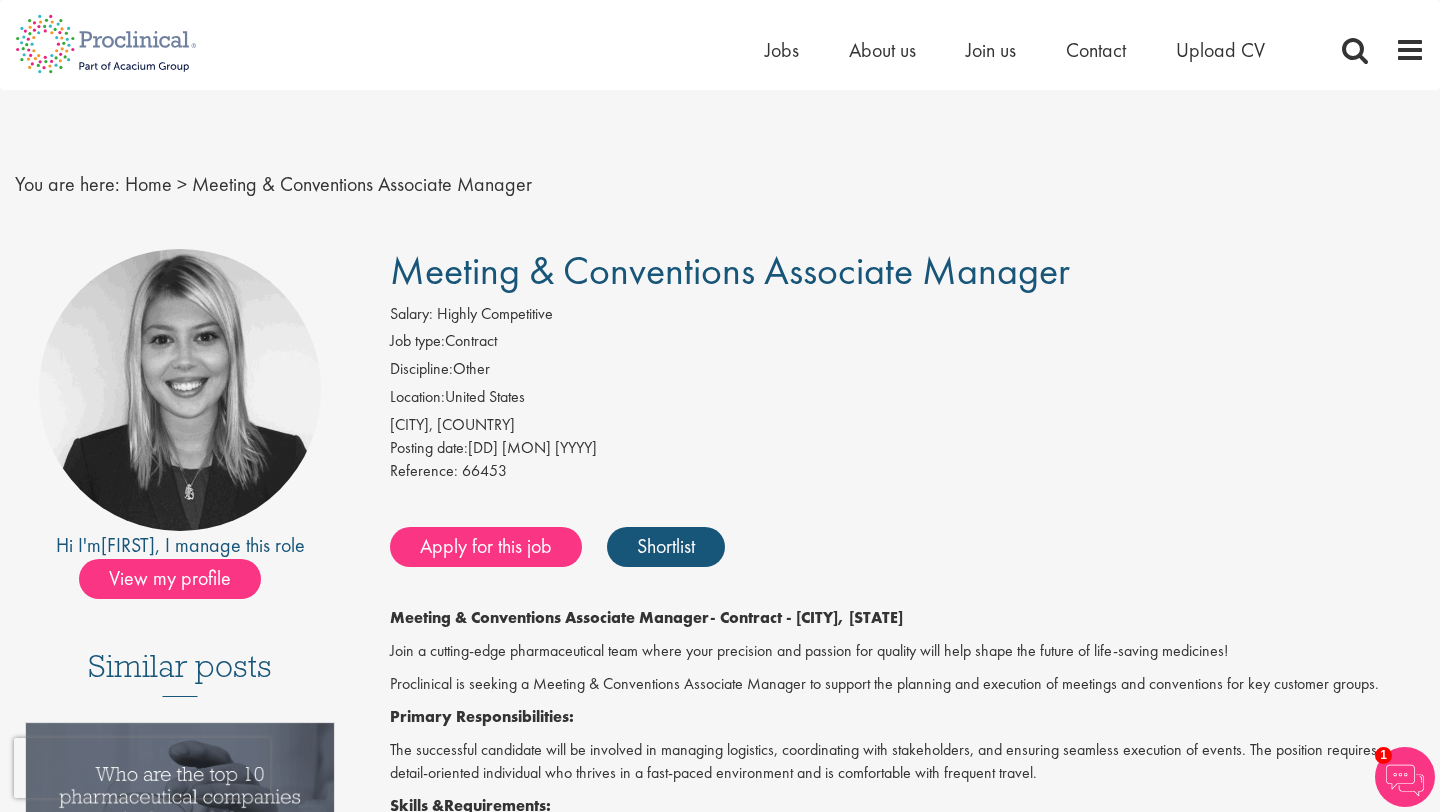 scroll, scrollTop: 0, scrollLeft: 0, axis: both 